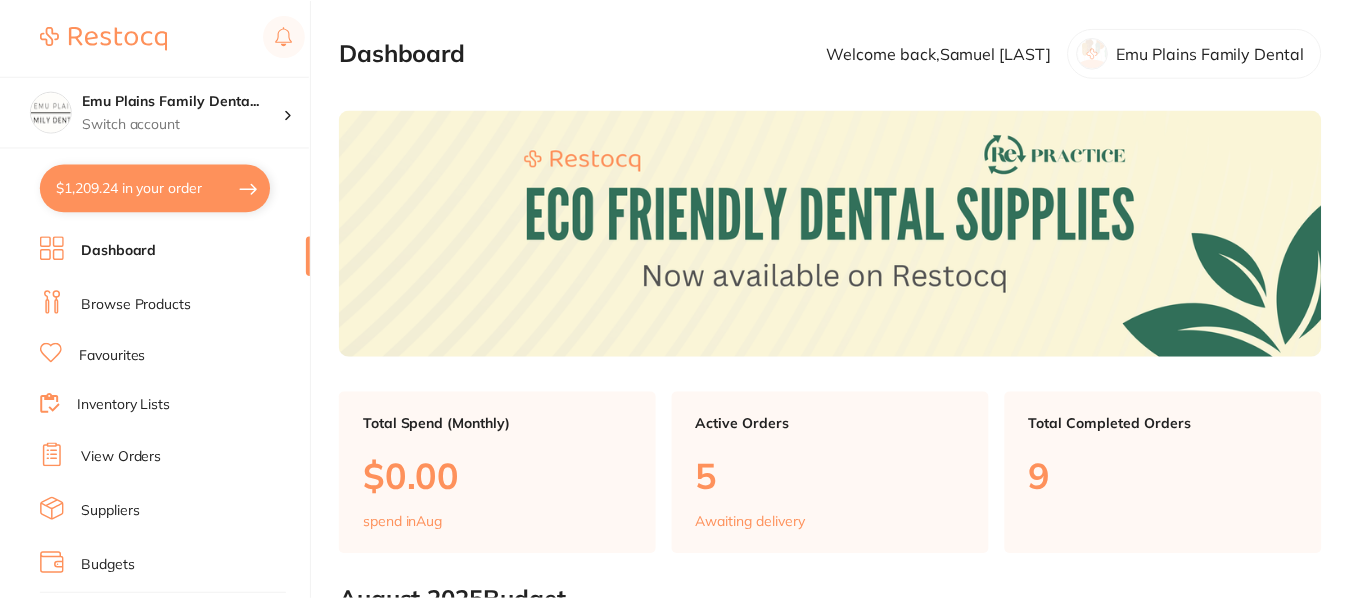 scroll, scrollTop: 0, scrollLeft: 0, axis: both 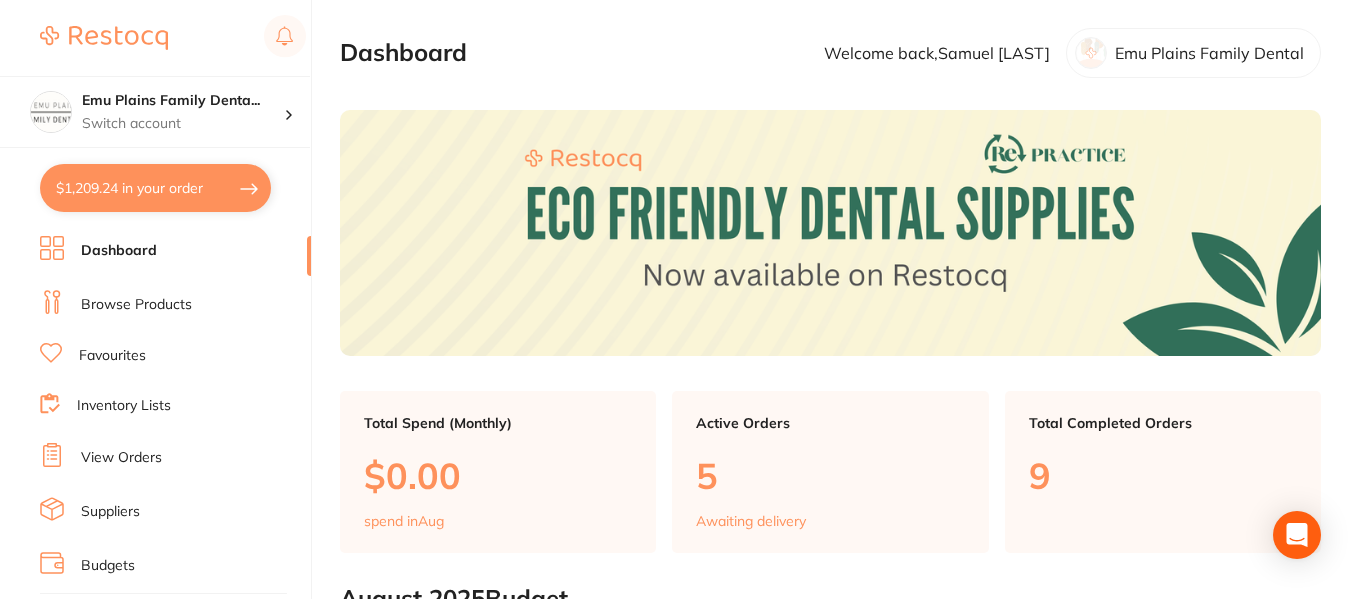 click on "$1,209.24   in your order" at bounding box center [155, 188] 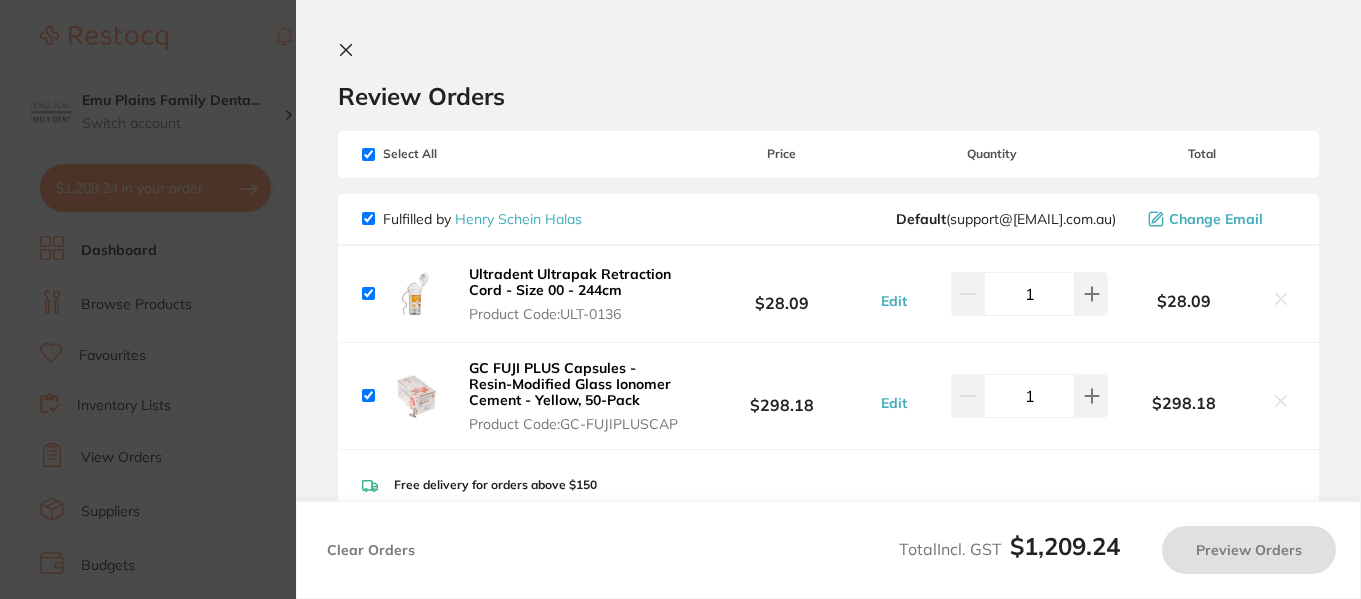 checkbox on "true" 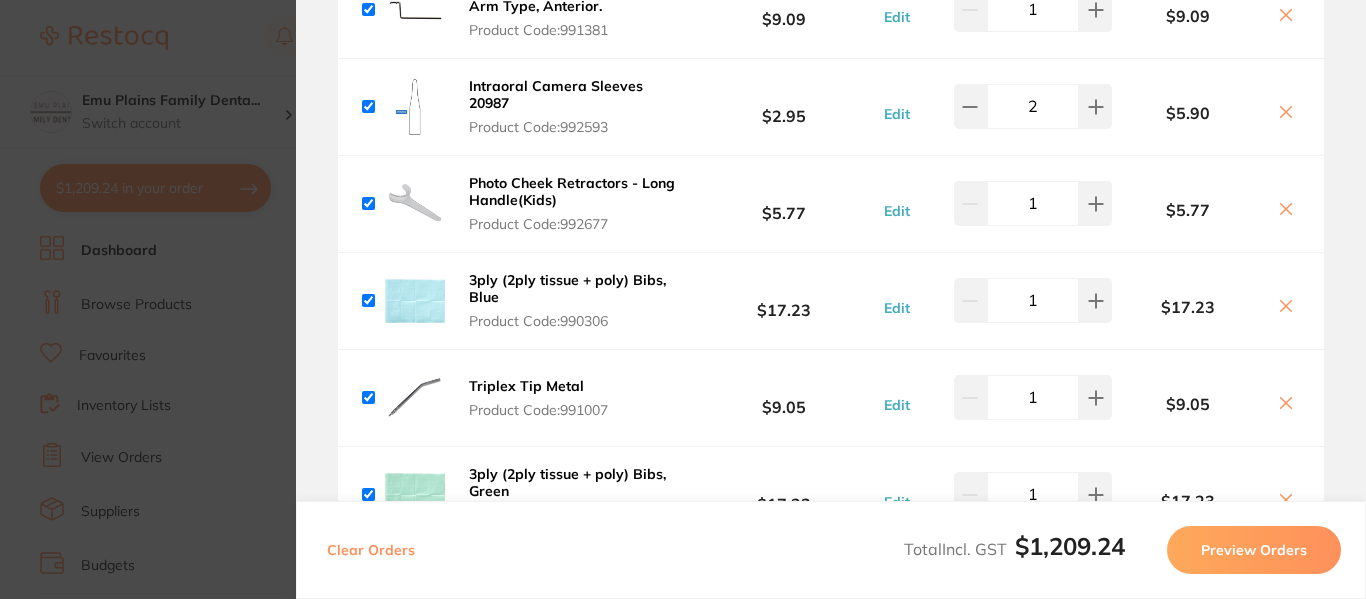 scroll, scrollTop: 2453, scrollLeft: 0, axis: vertical 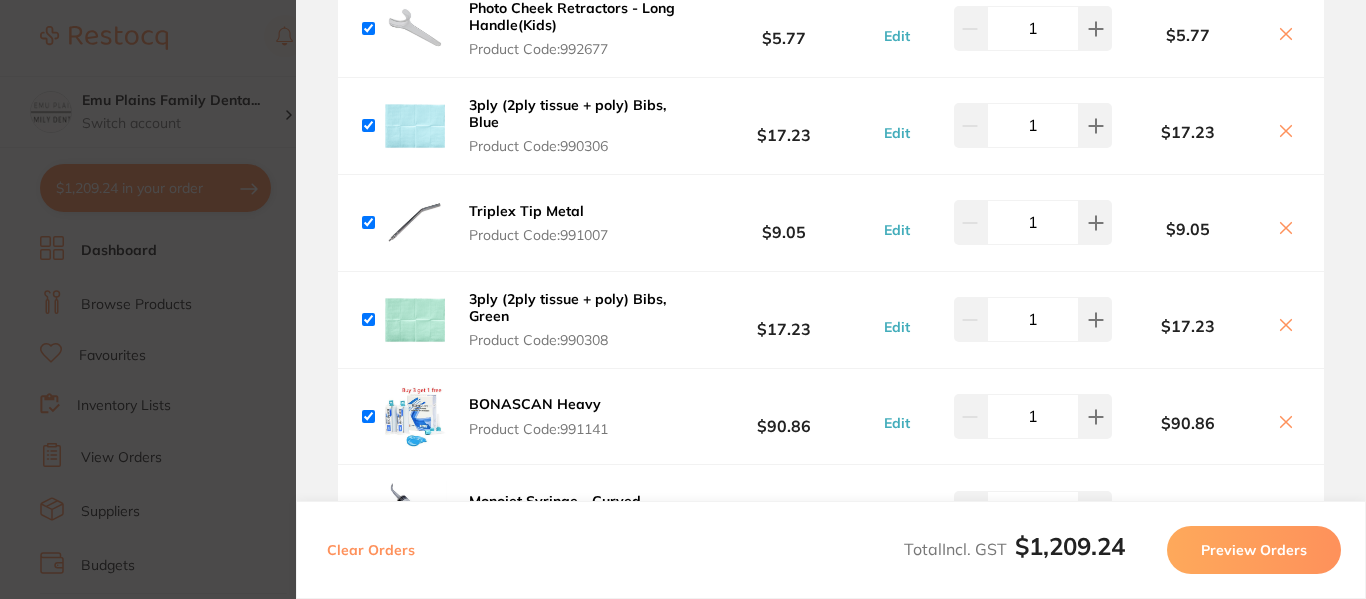 click on "Edit" at bounding box center (897, 327) 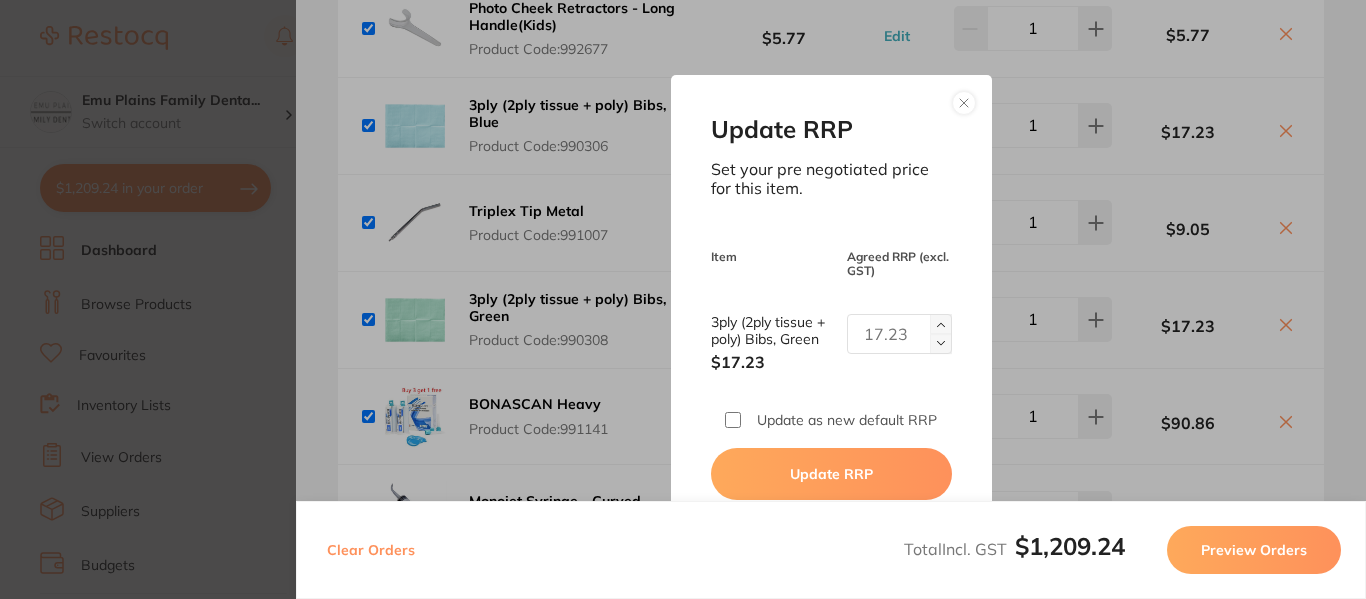 click at bounding box center (964, 103) 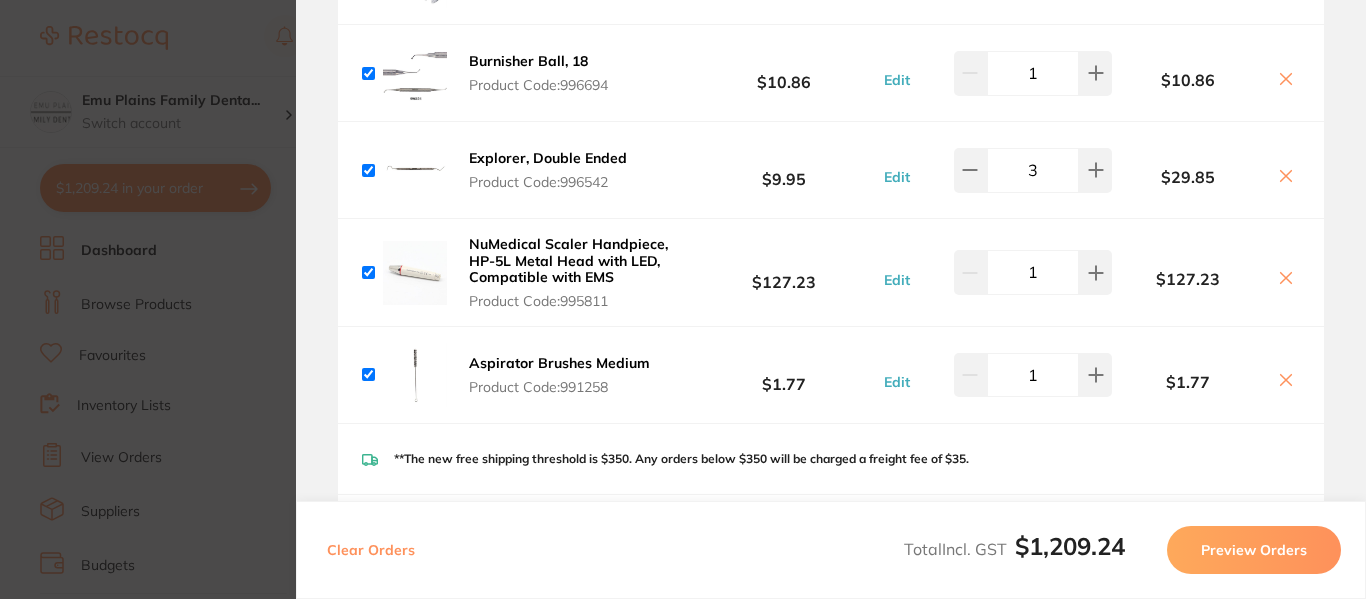 scroll, scrollTop: 3255, scrollLeft: 0, axis: vertical 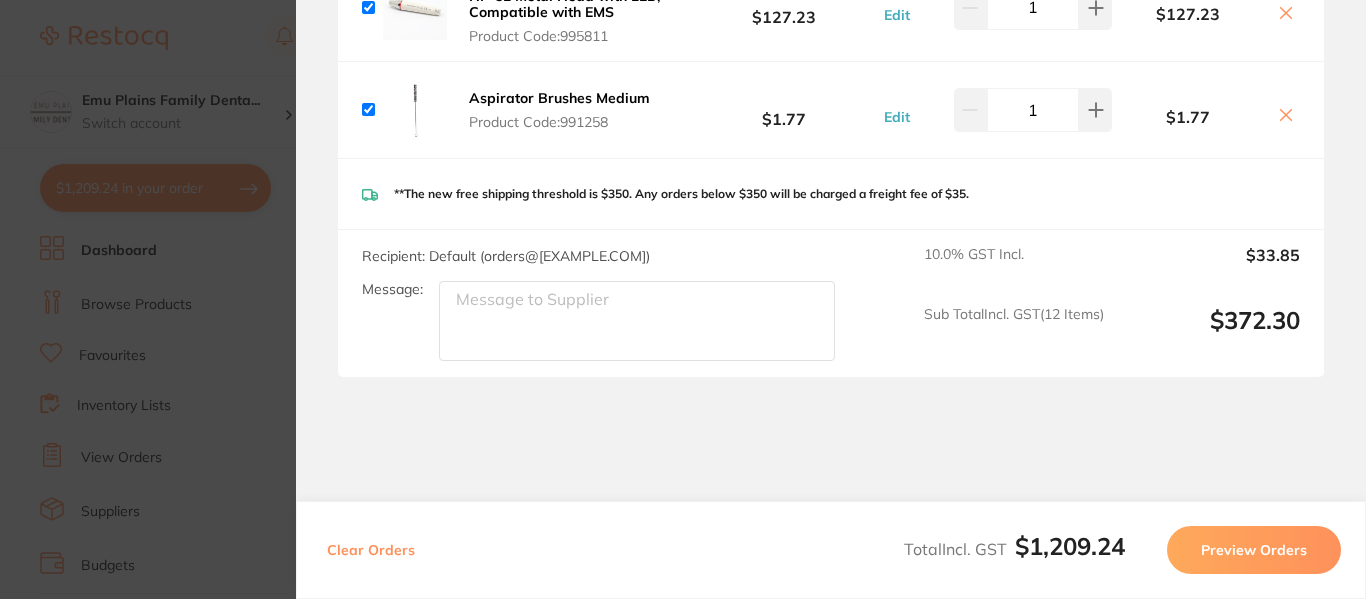 click on "Preview Orders" at bounding box center [1254, 550] 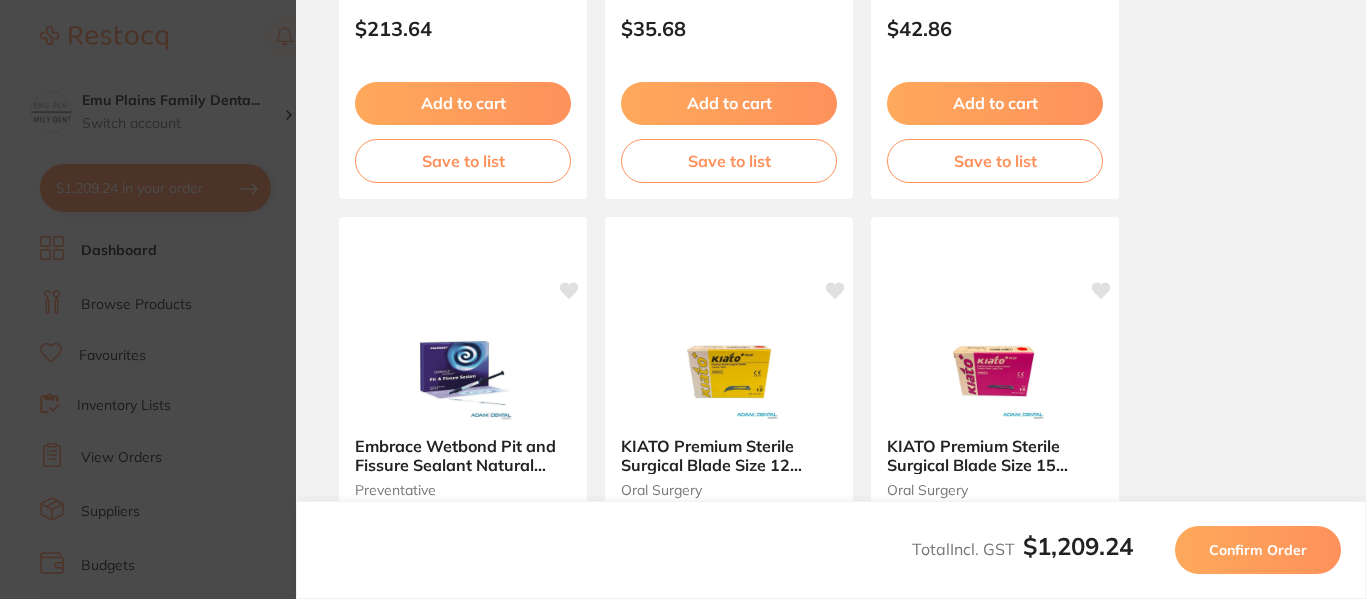 scroll, scrollTop: 1152, scrollLeft: 0, axis: vertical 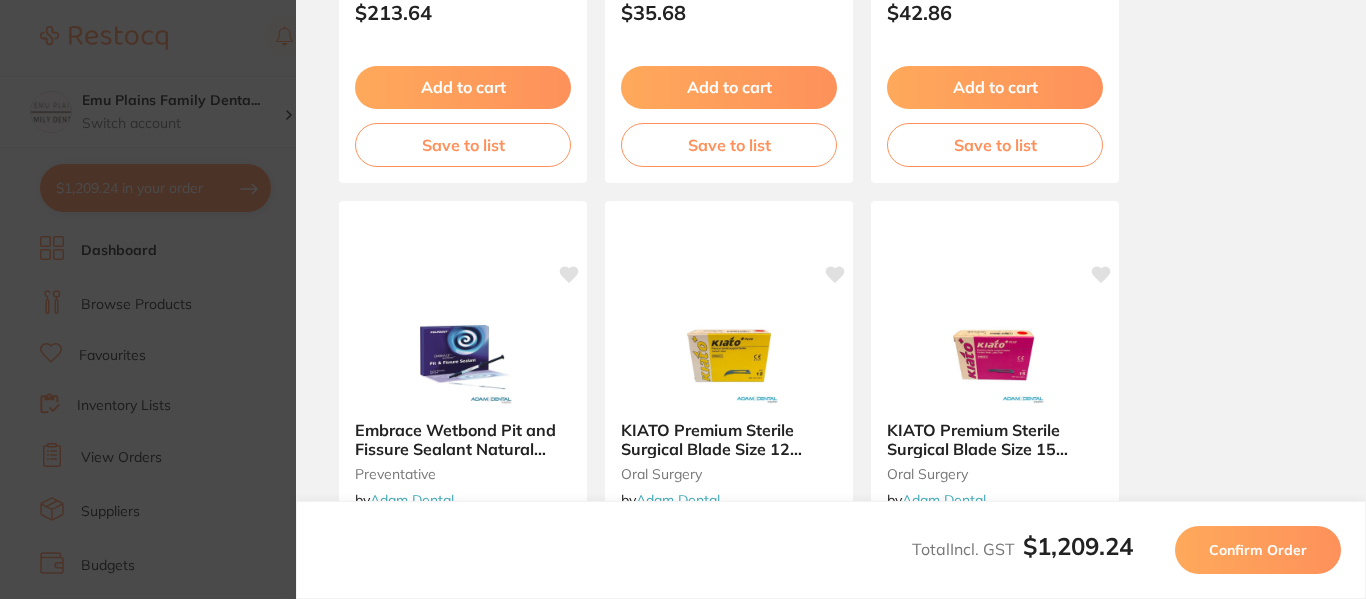 click on "Confirm Order" at bounding box center [1258, 550] 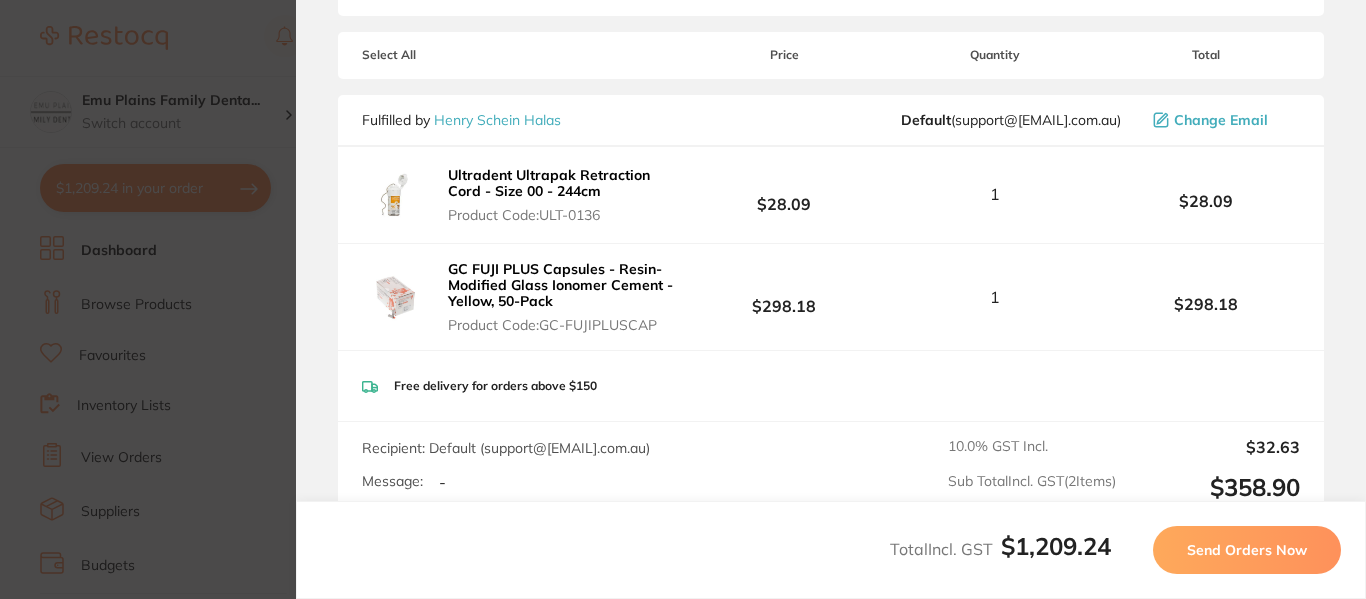 scroll, scrollTop: 0, scrollLeft: 0, axis: both 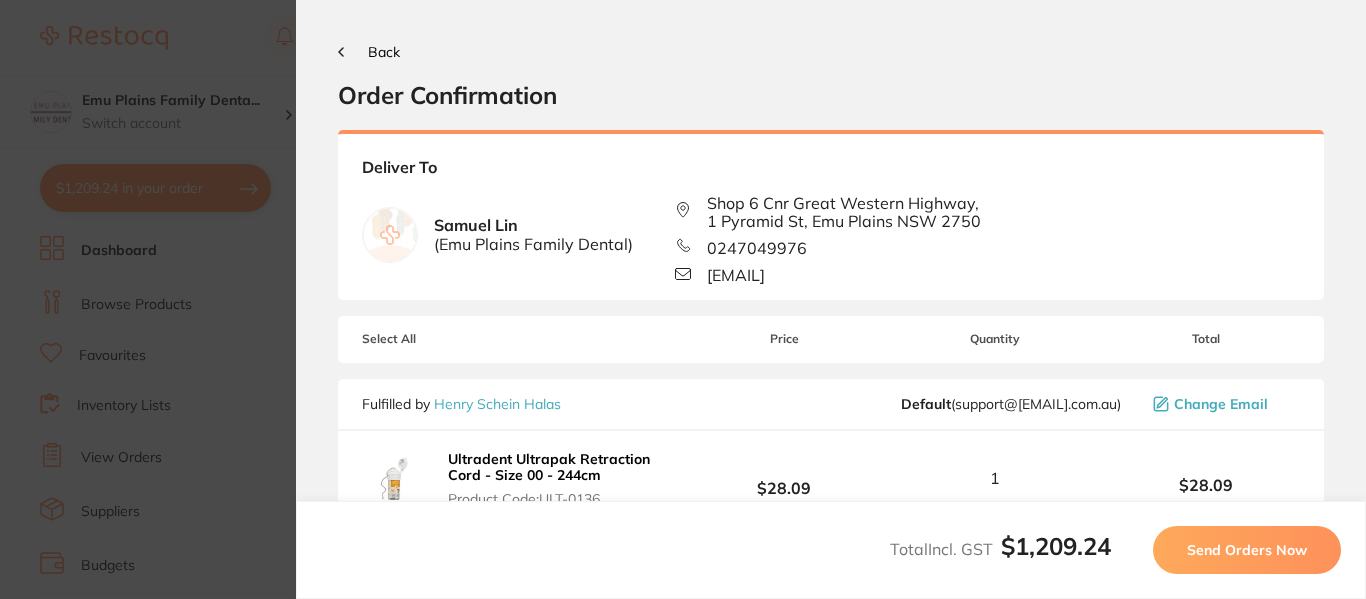 click on "Send Orders Now" at bounding box center [1247, 550] 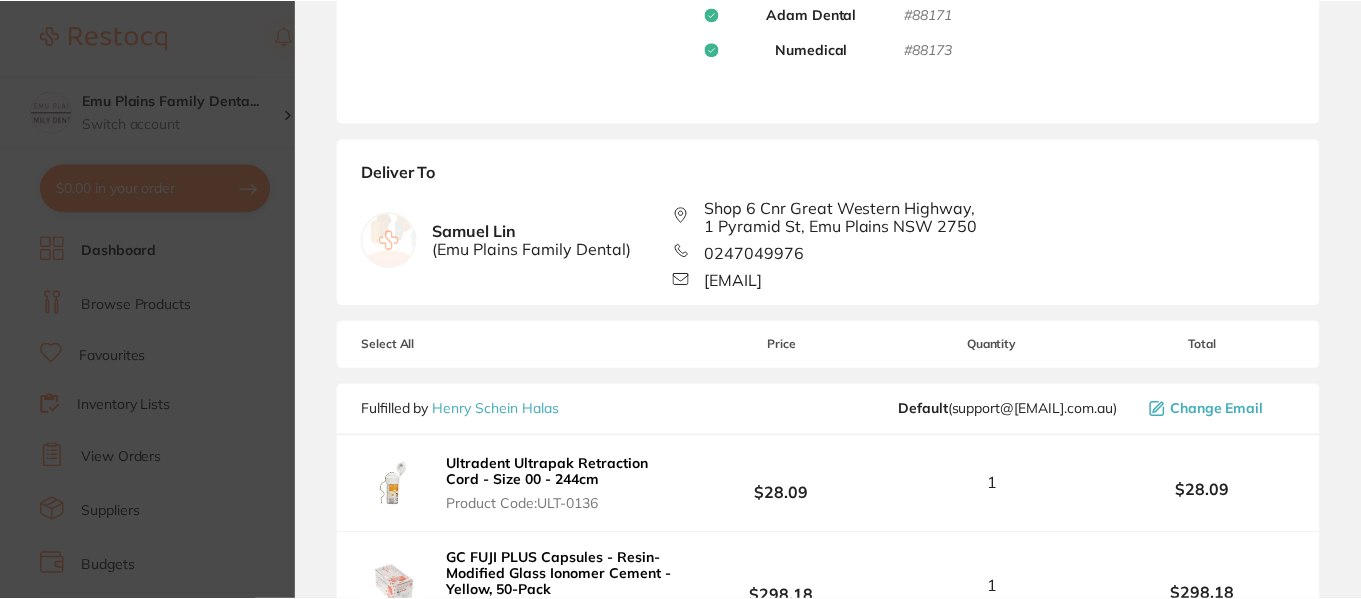 scroll, scrollTop: 0, scrollLeft: 0, axis: both 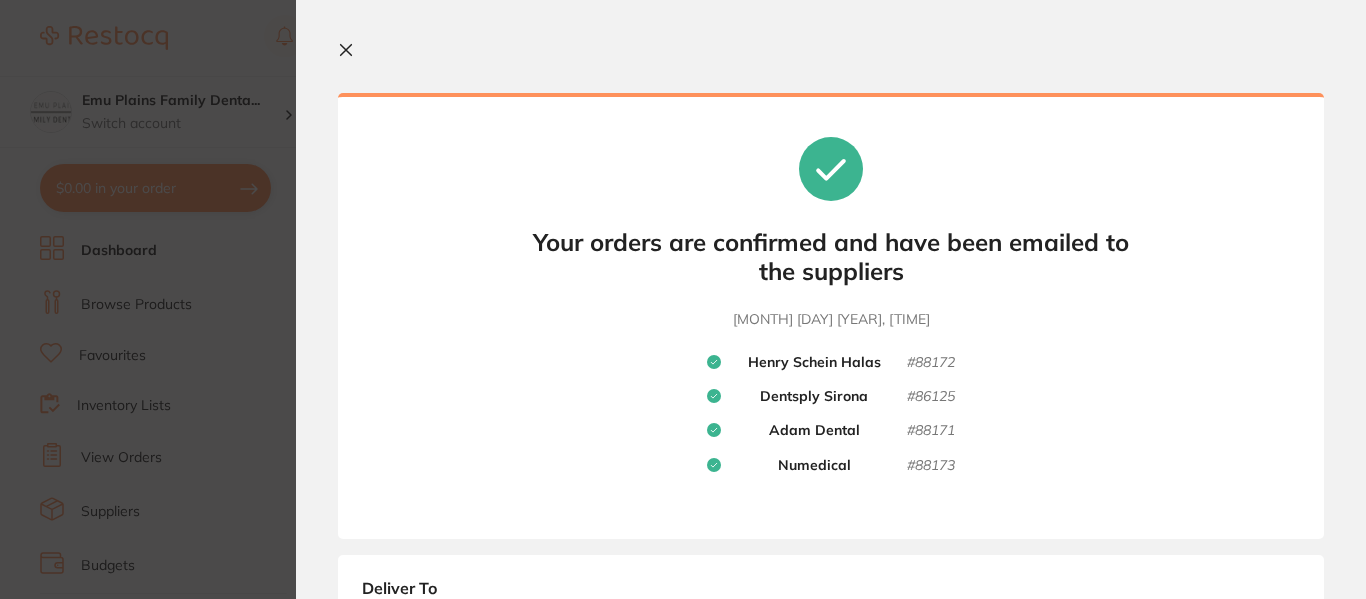 click 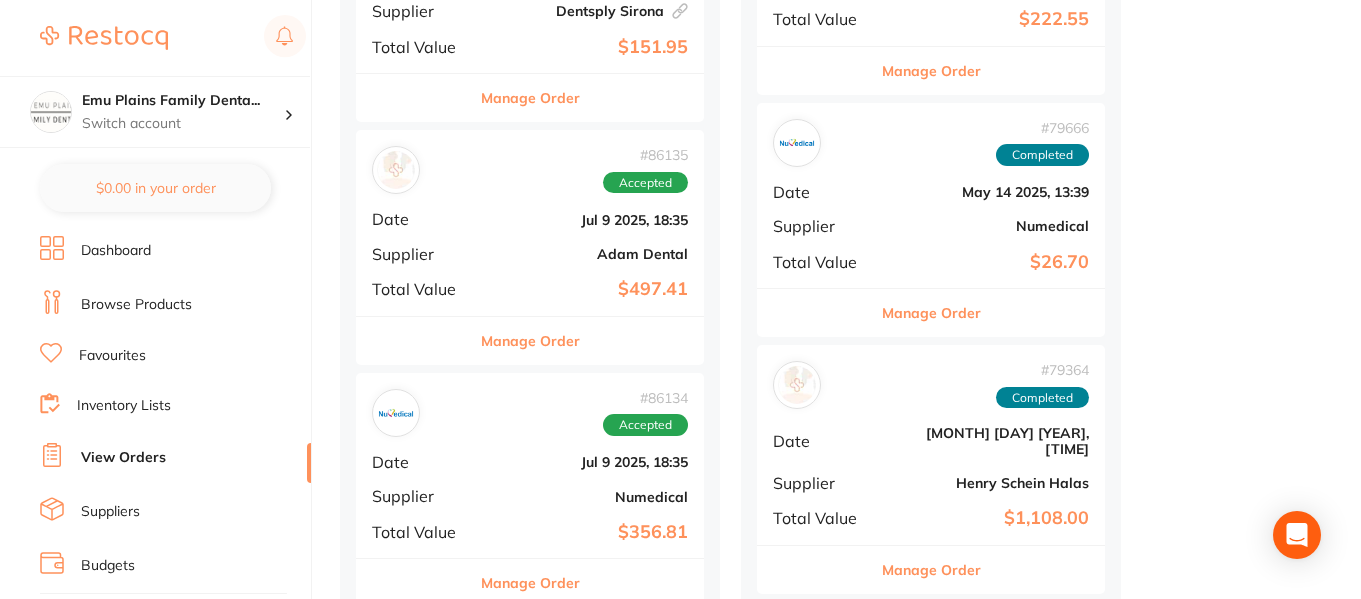 scroll, scrollTop: 1422, scrollLeft: 0, axis: vertical 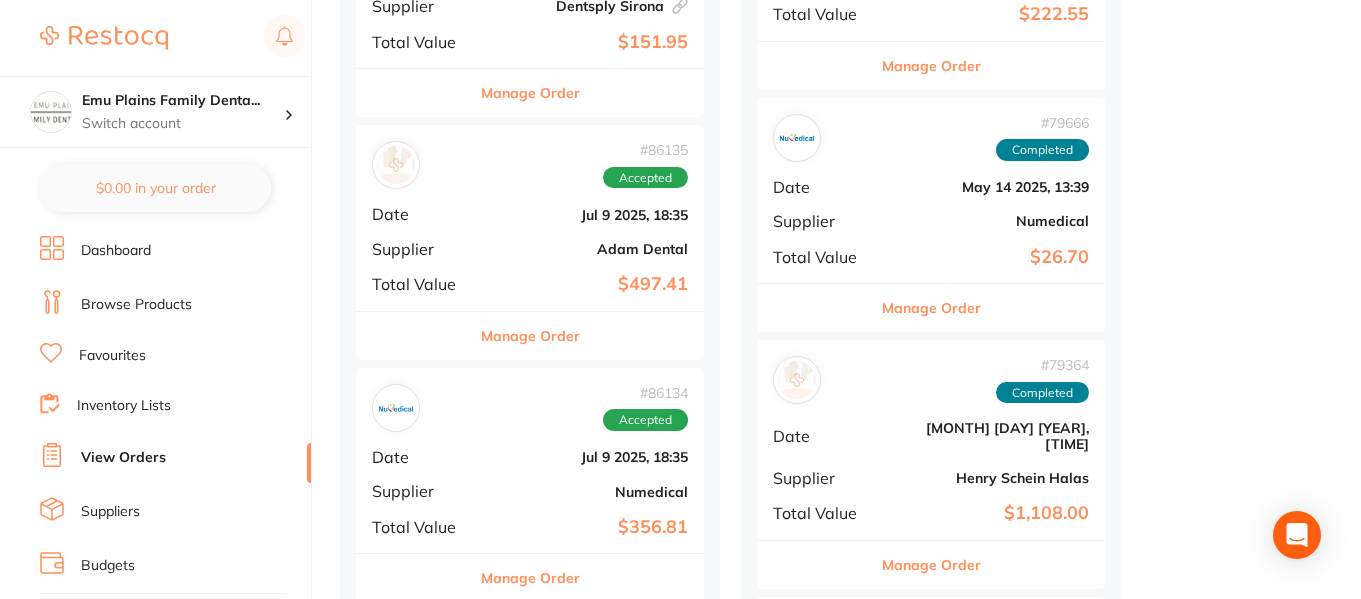 click on "# 86135 Accepted Date Jul 9 2025, 18:35 Supplier Adam Dental Total Value $497.41" at bounding box center (530, 217) 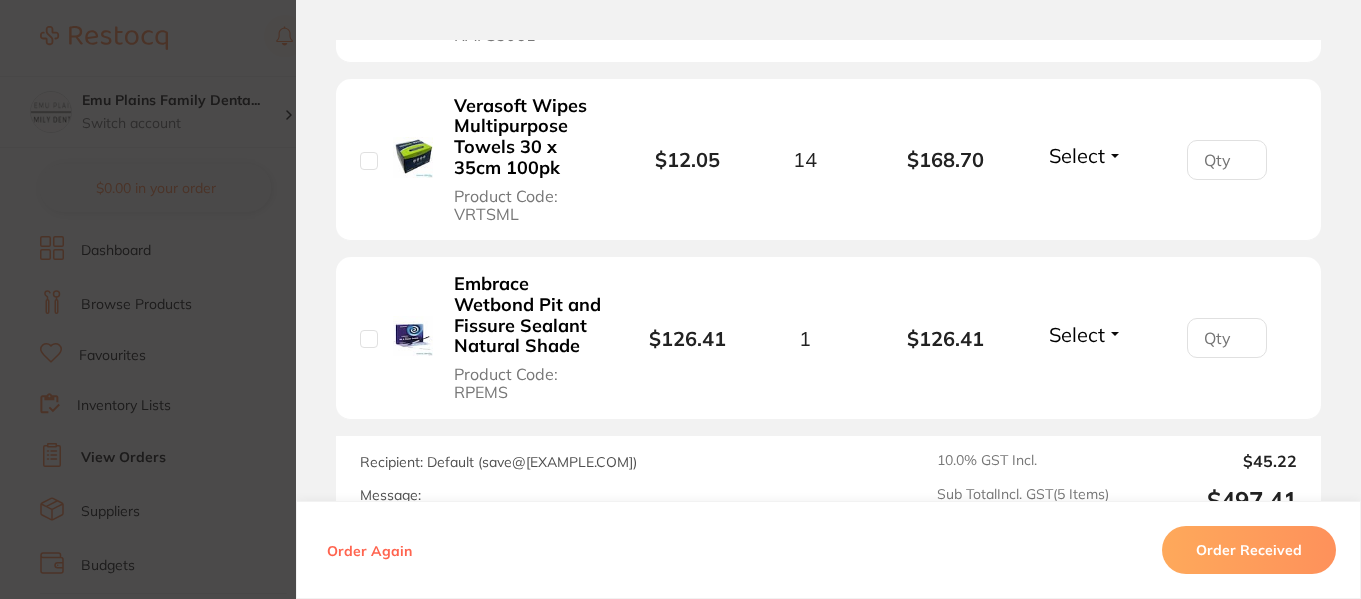 scroll, scrollTop: 1159, scrollLeft: 0, axis: vertical 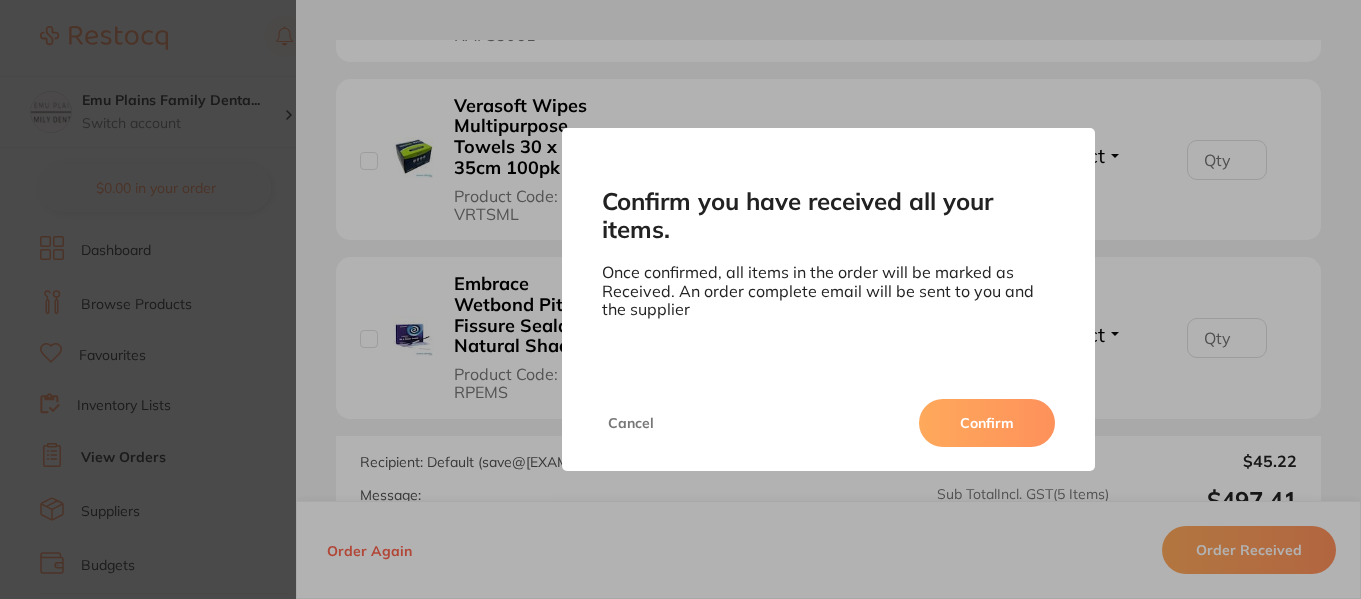 click on "Confirm" at bounding box center [987, 423] 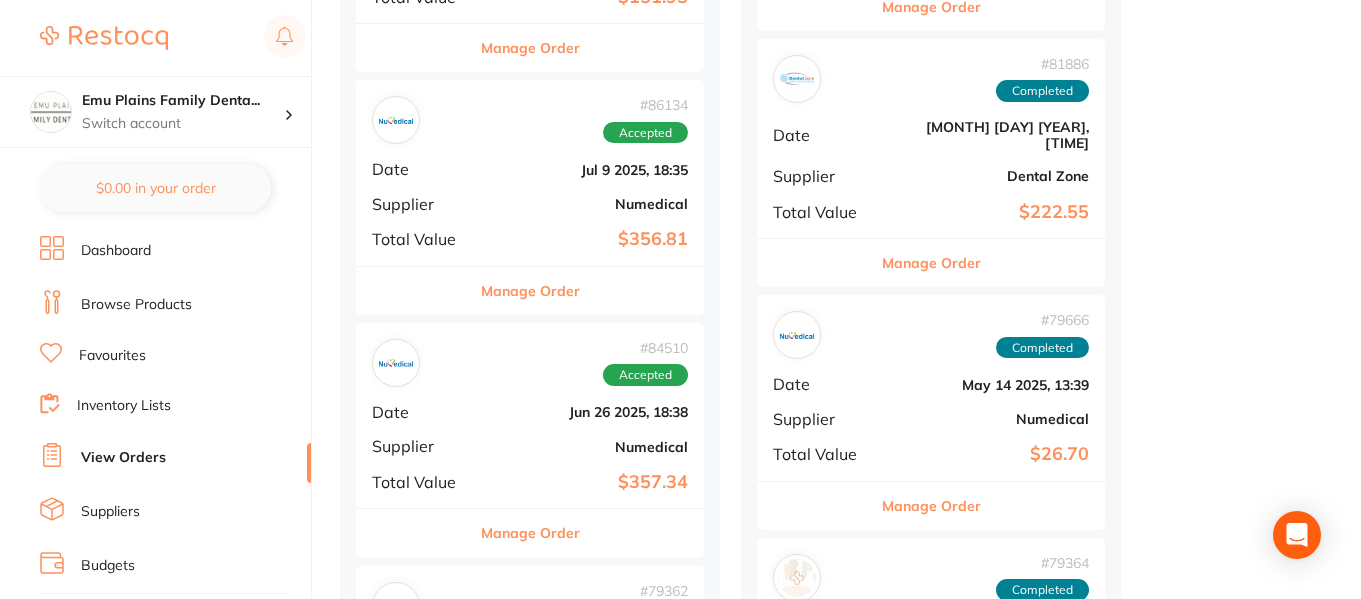scroll, scrollTop: 1462, scrollLeft: 0, axis: vertical 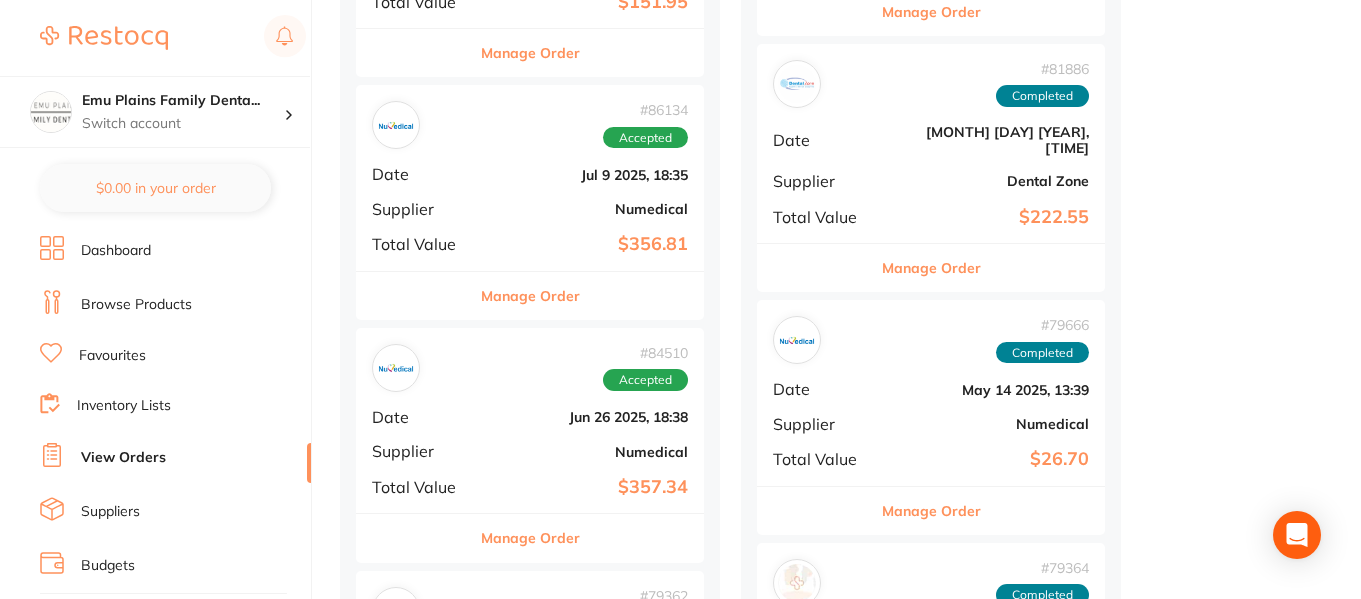 click on "Jun 26 2025, 18:38" at bounding box center (588, 417) 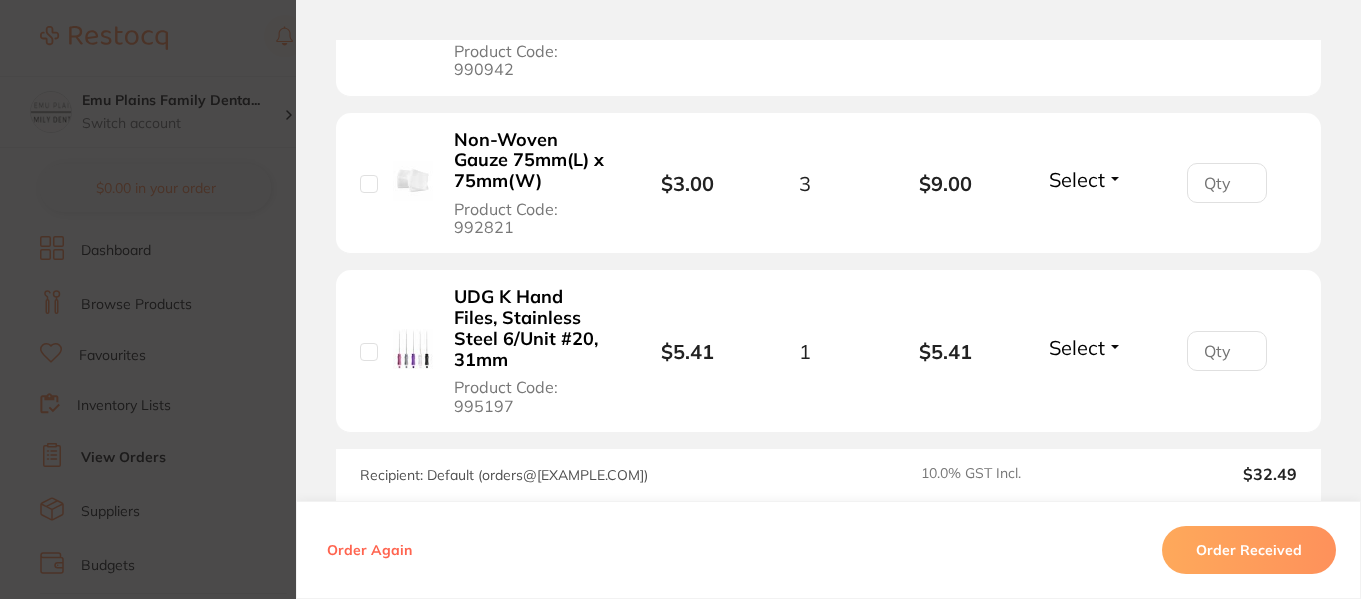 scroll, scrollTop: 2710, scrollLeft: 0, axis: vertical 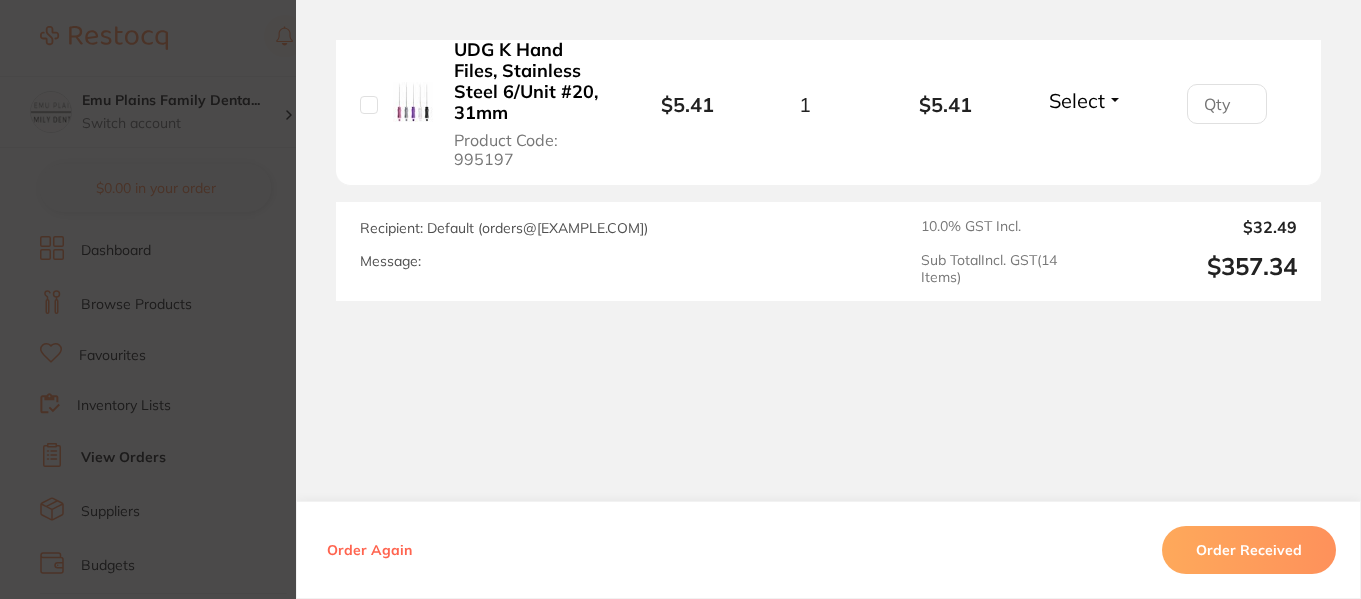click on "Order Received" at bounding box center (1249, 550) 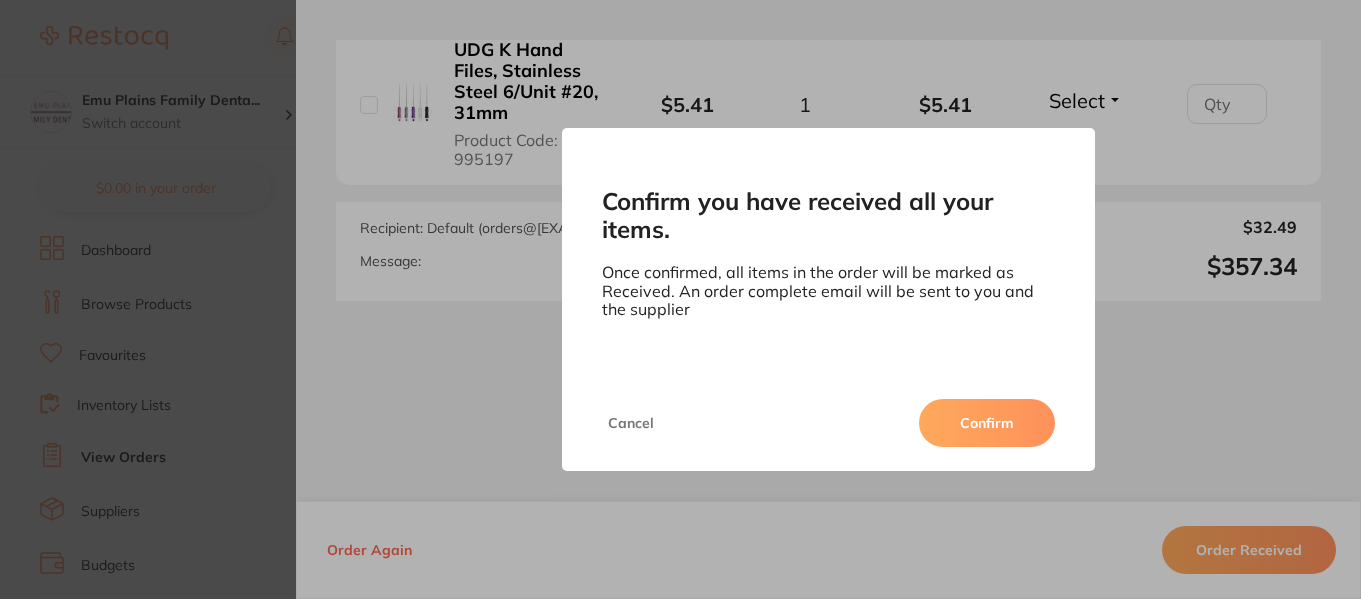 click on "Confirm" at bounding box center (987, 423) 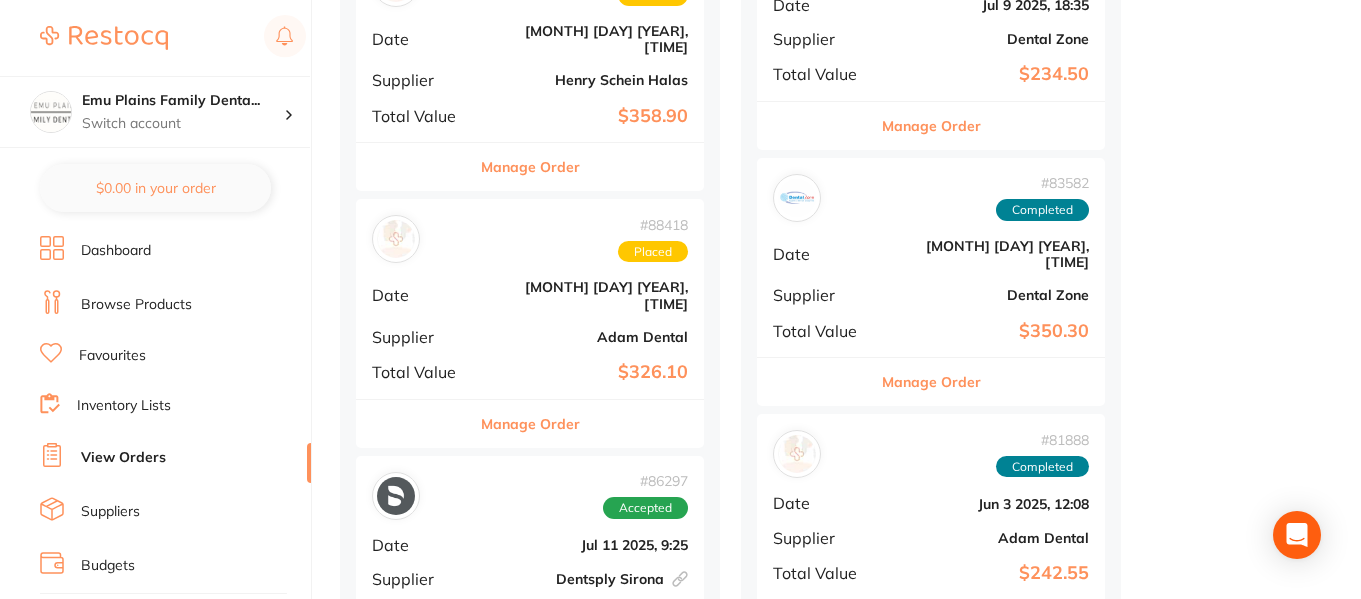 scroll, scrollTop: 847, scrollLeft: 0, axis: vertical 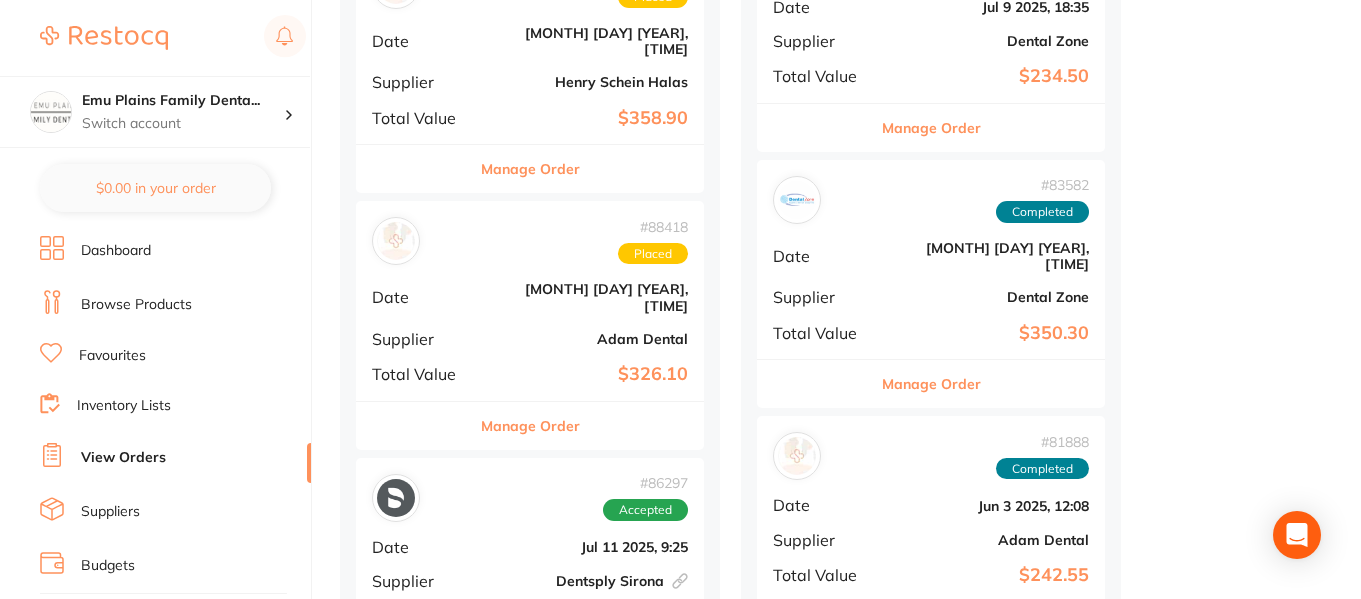 click on "Date" at bounding box center [422, 297] 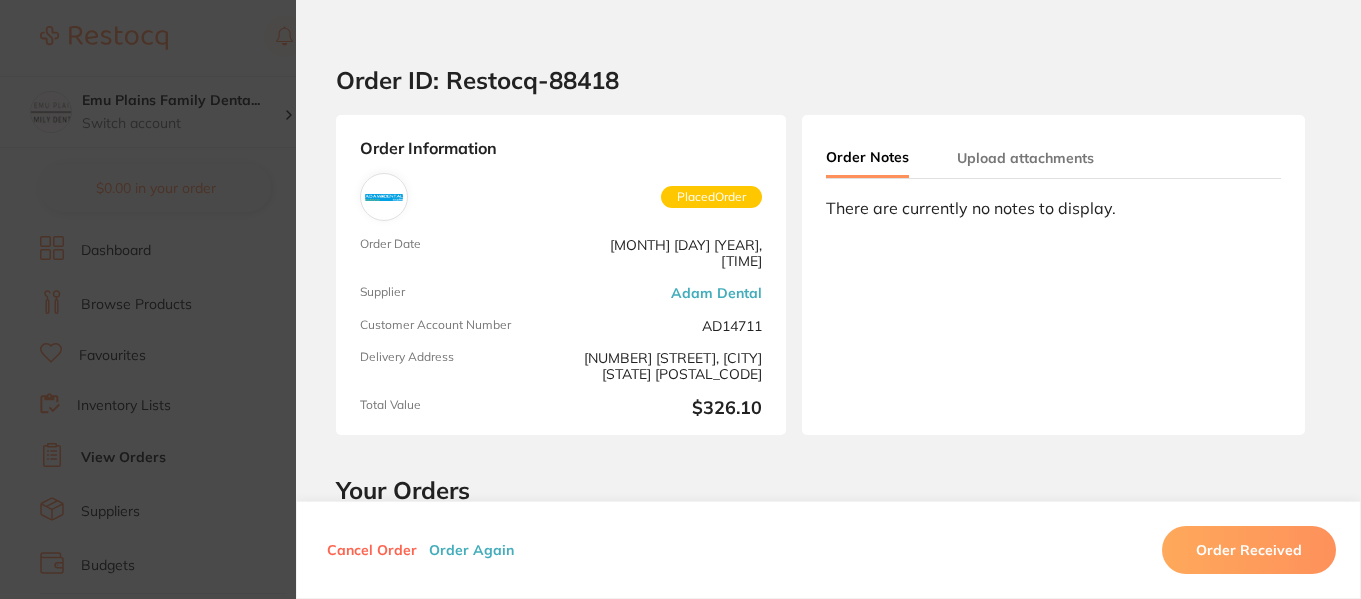 scroll, scrollTop: 0, scrollLeft: 0, axis: both 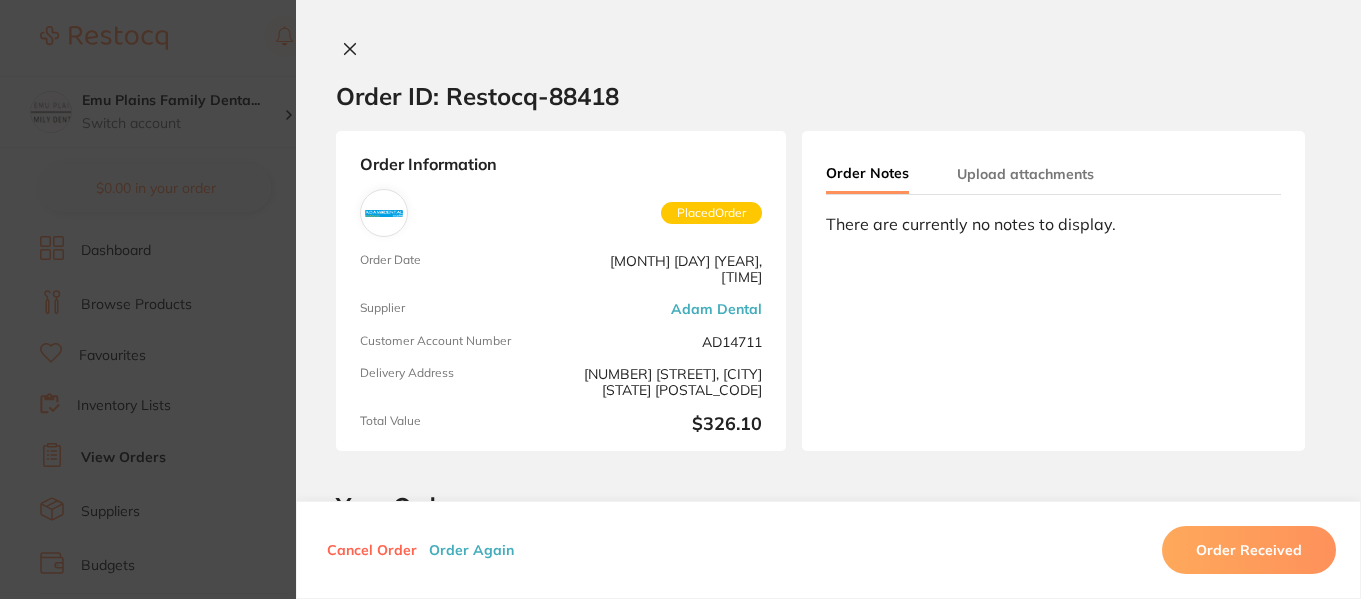 click 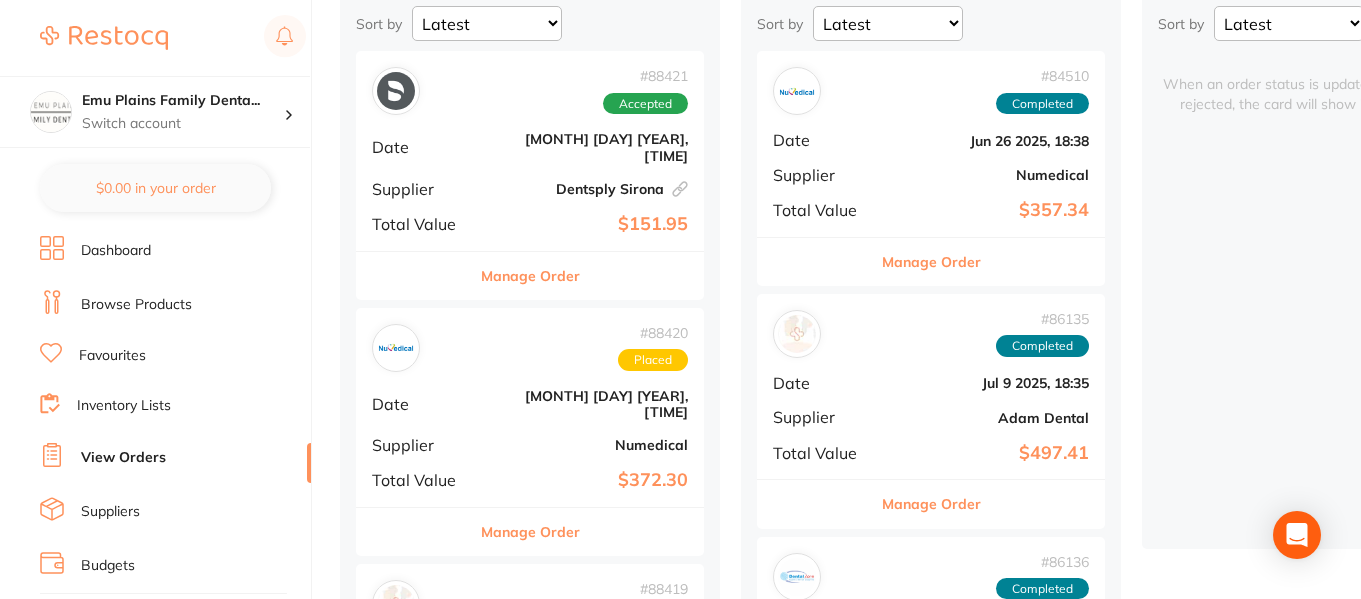 scroll, scrollTop: 0, scrollLeft: 0, axis: both 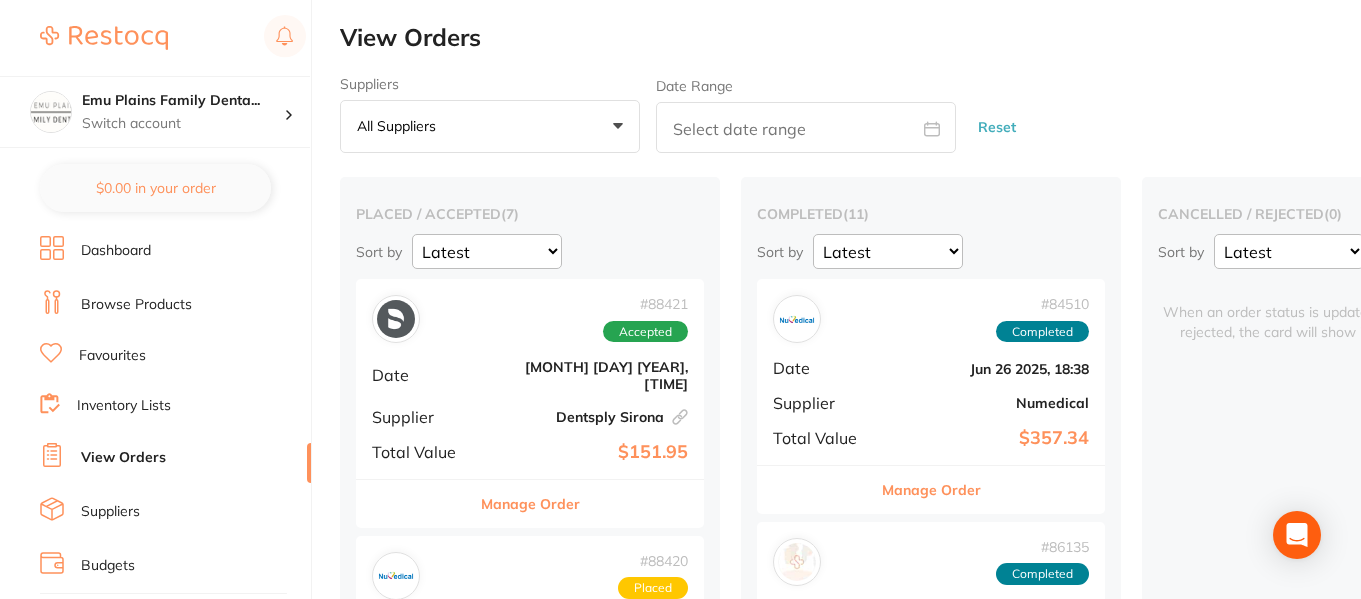 click on "Browse Products" at bounding box center (136, 305) 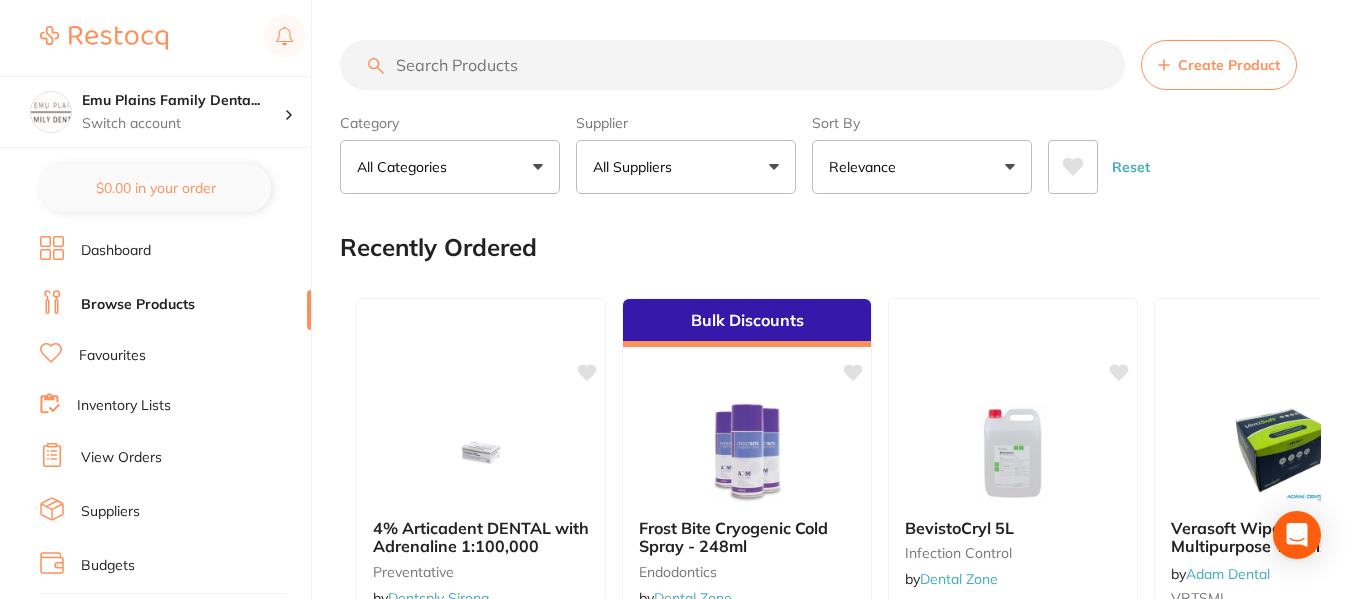 click at bounding box center (732, 65) 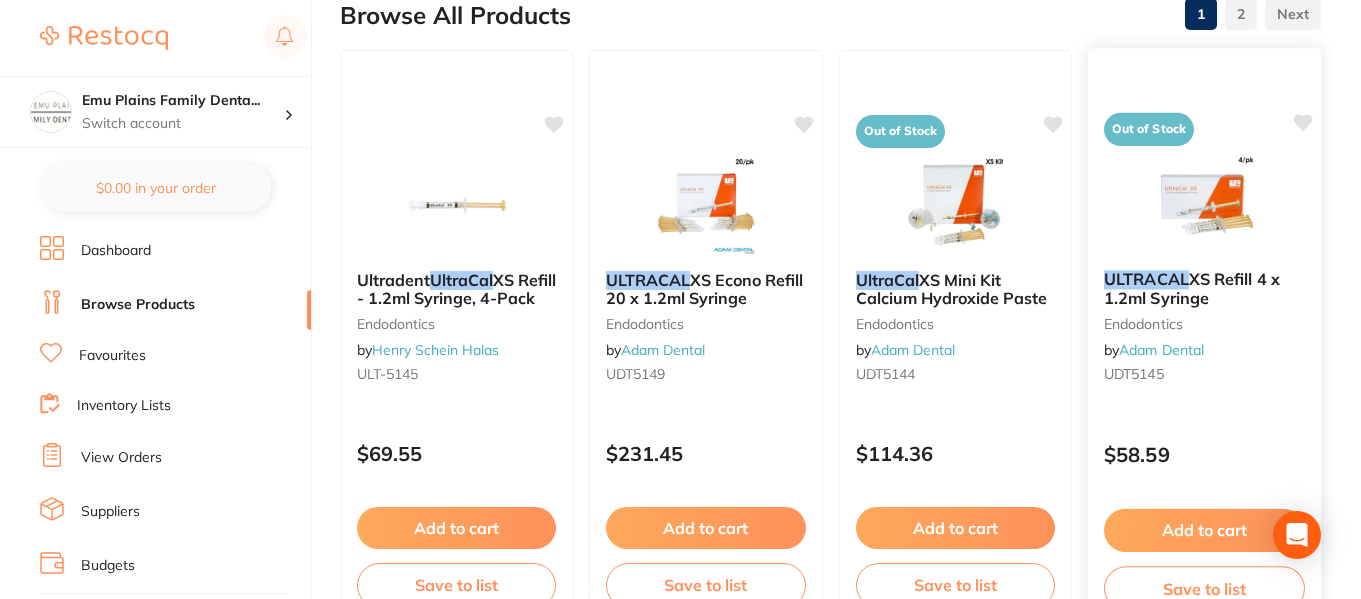 scroll, scrollTop: 231, scrollLeft: 0, axis: vertical 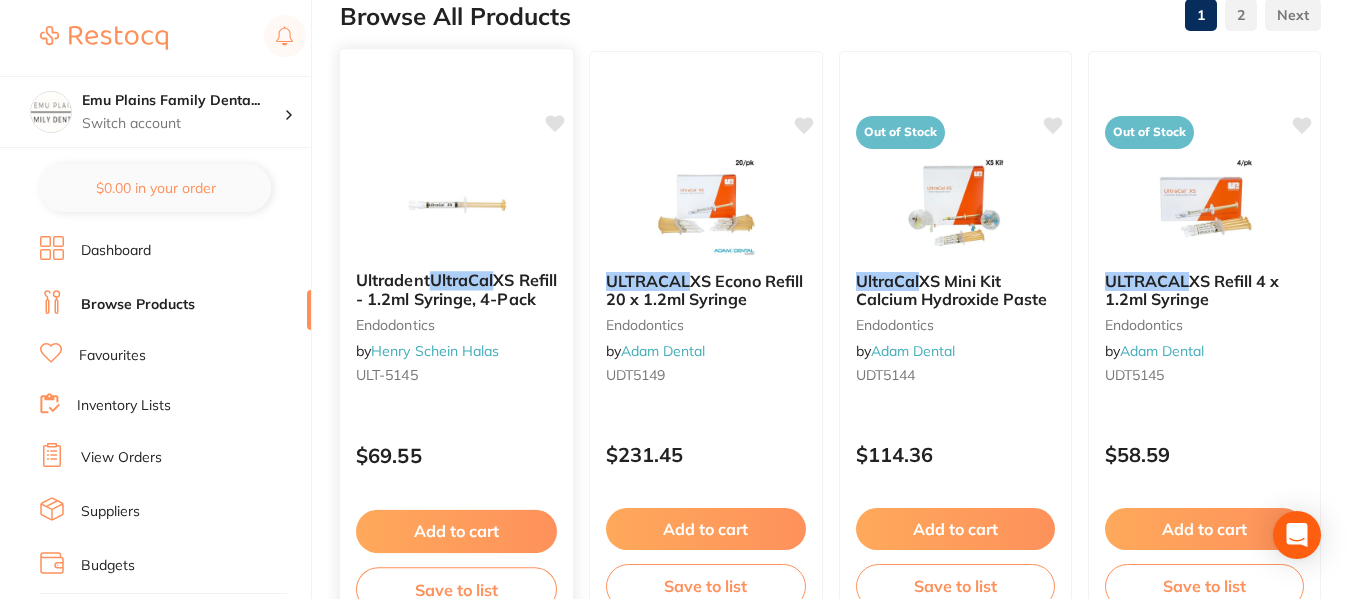 type on "ultracal" 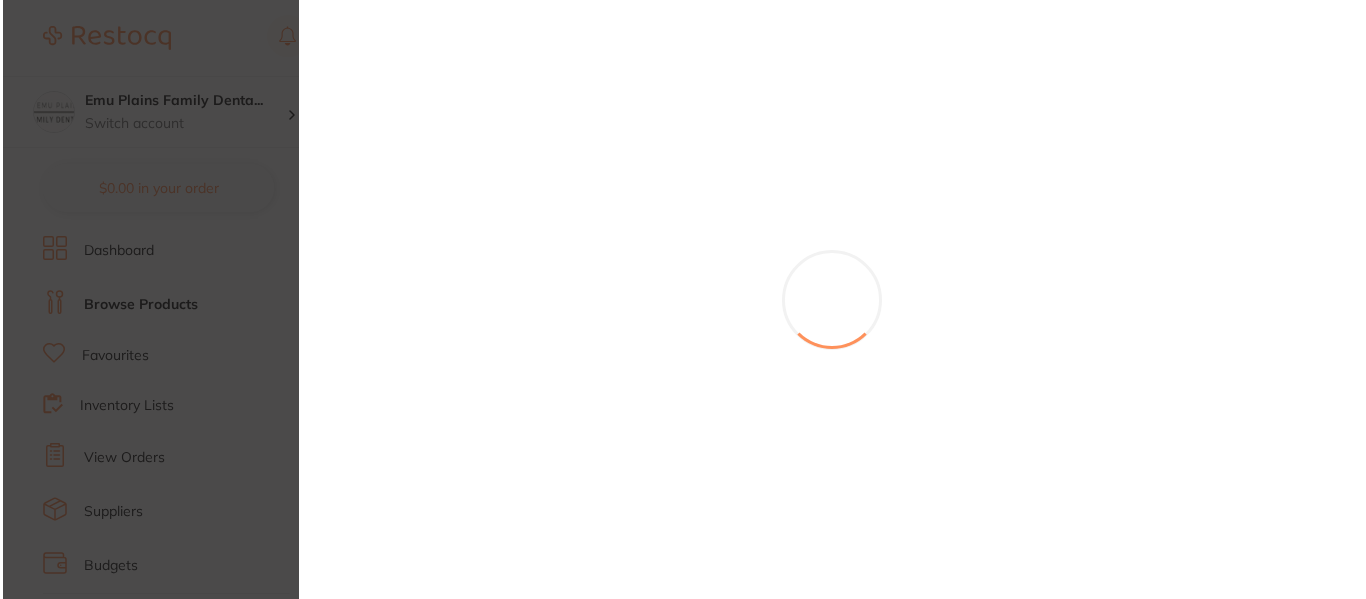 scroll, scrollTop: 0, scrollLeft: 0, axis: both 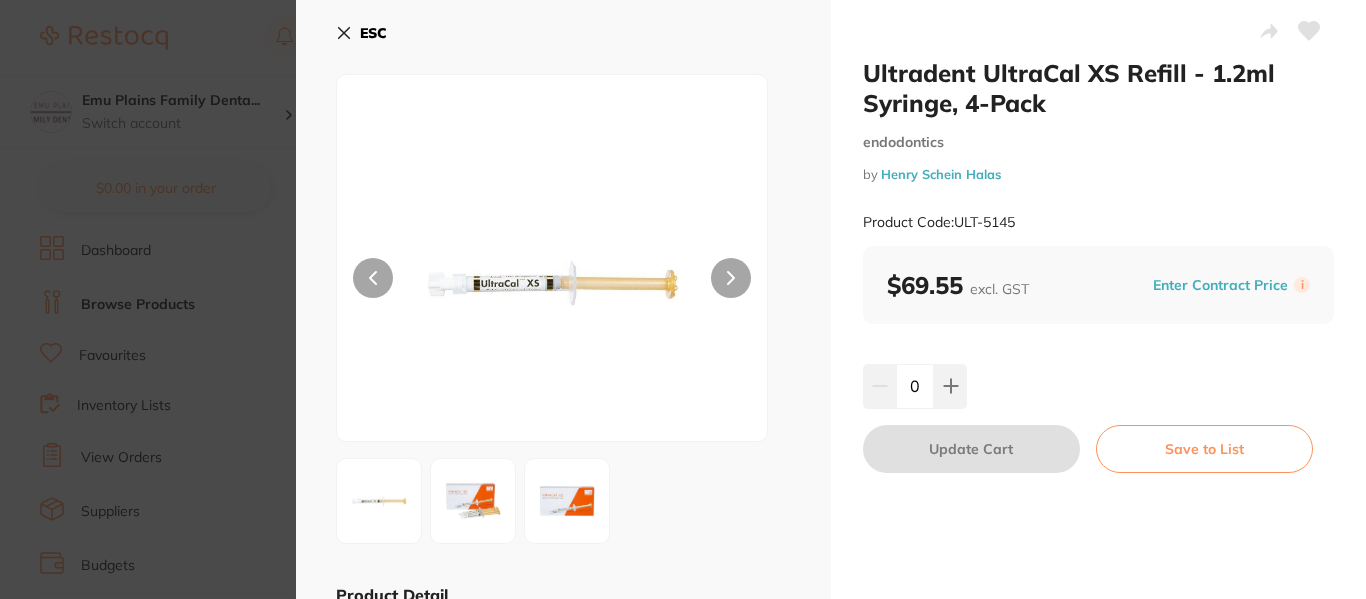 click 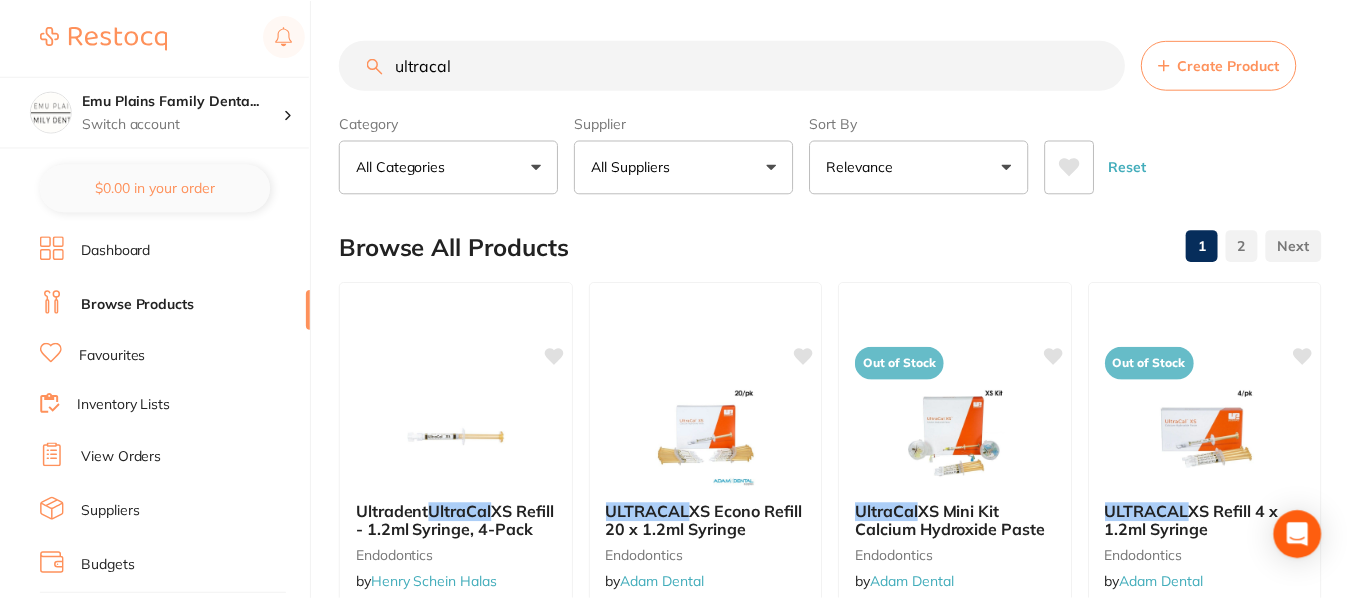 scroll, scrollTop: 231, scrollLeft: 0, axis: vertical 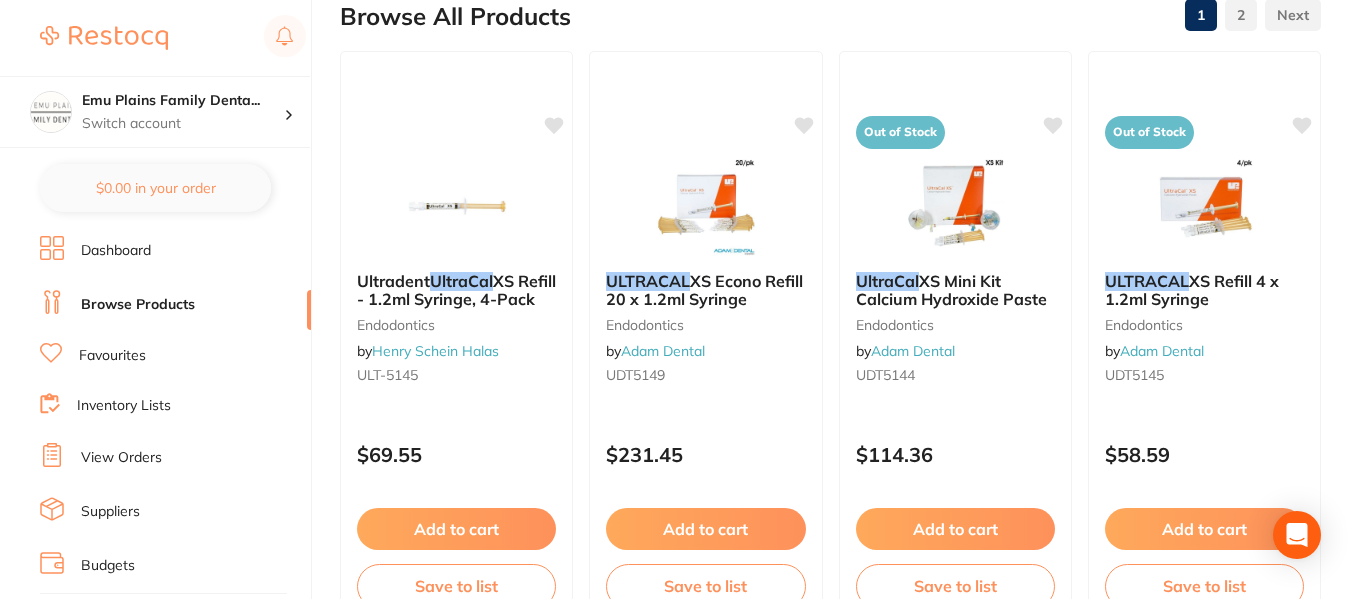 click on "View Orders" at bounding box center [121, 458] 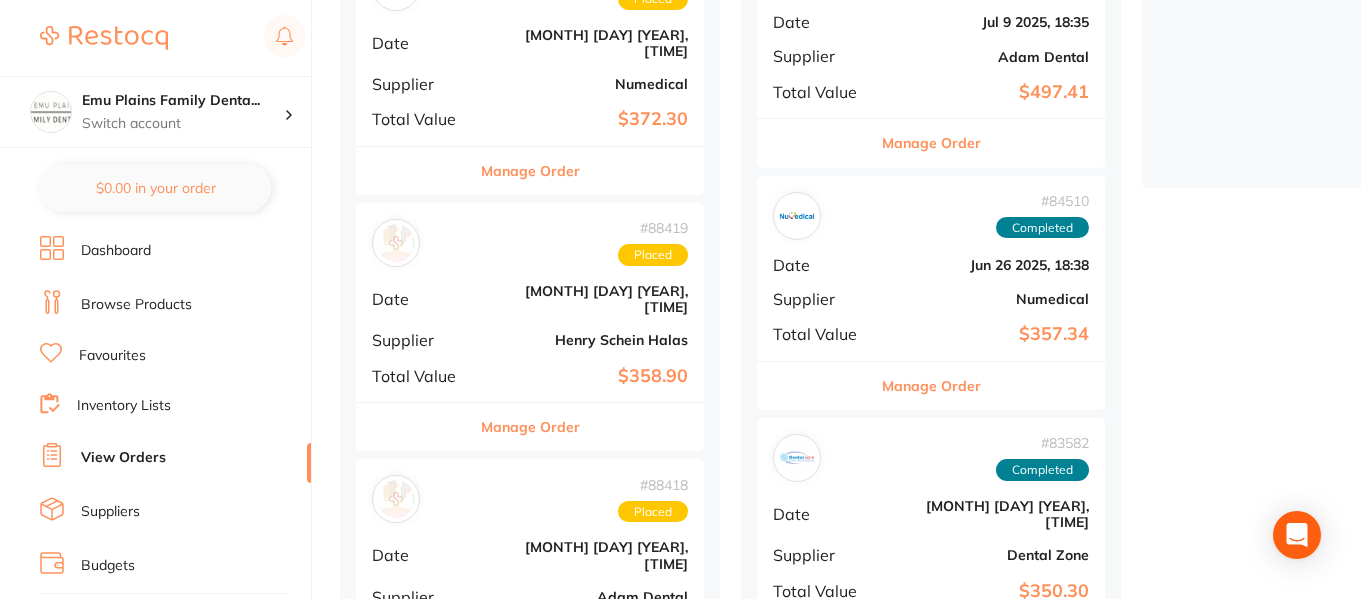 scroll, scrollTop: 590, scrollLeft: 0, axis: vertical 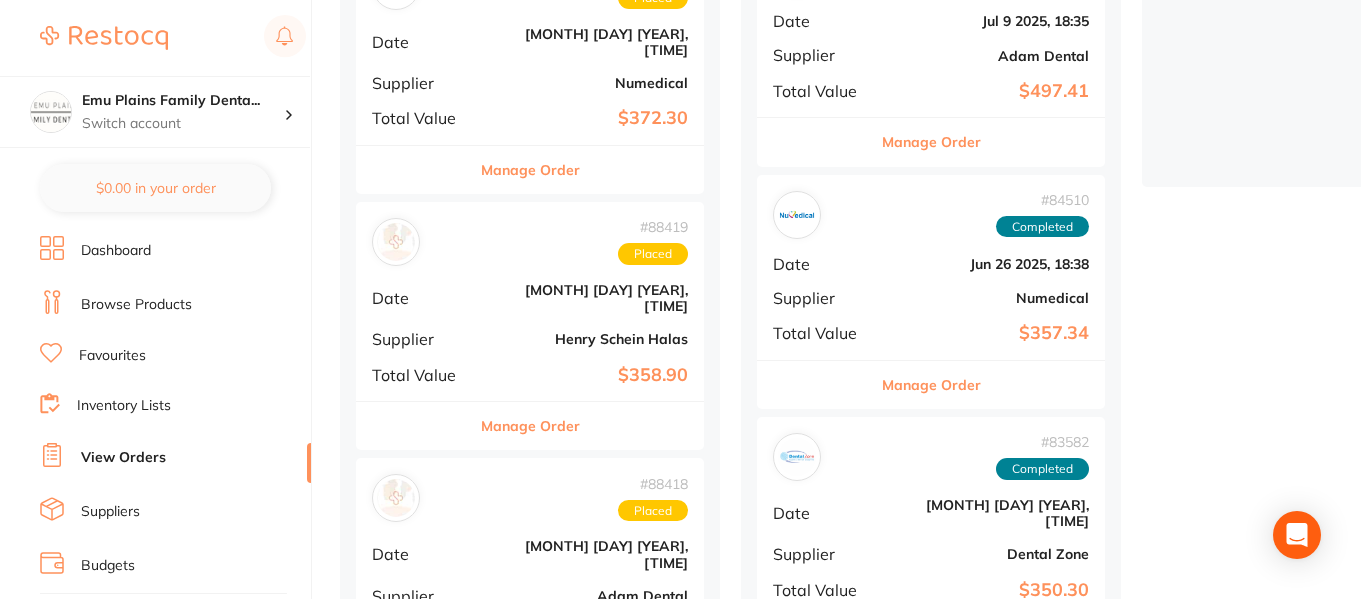 click on "Supplier" at bounding box center [422, 339] 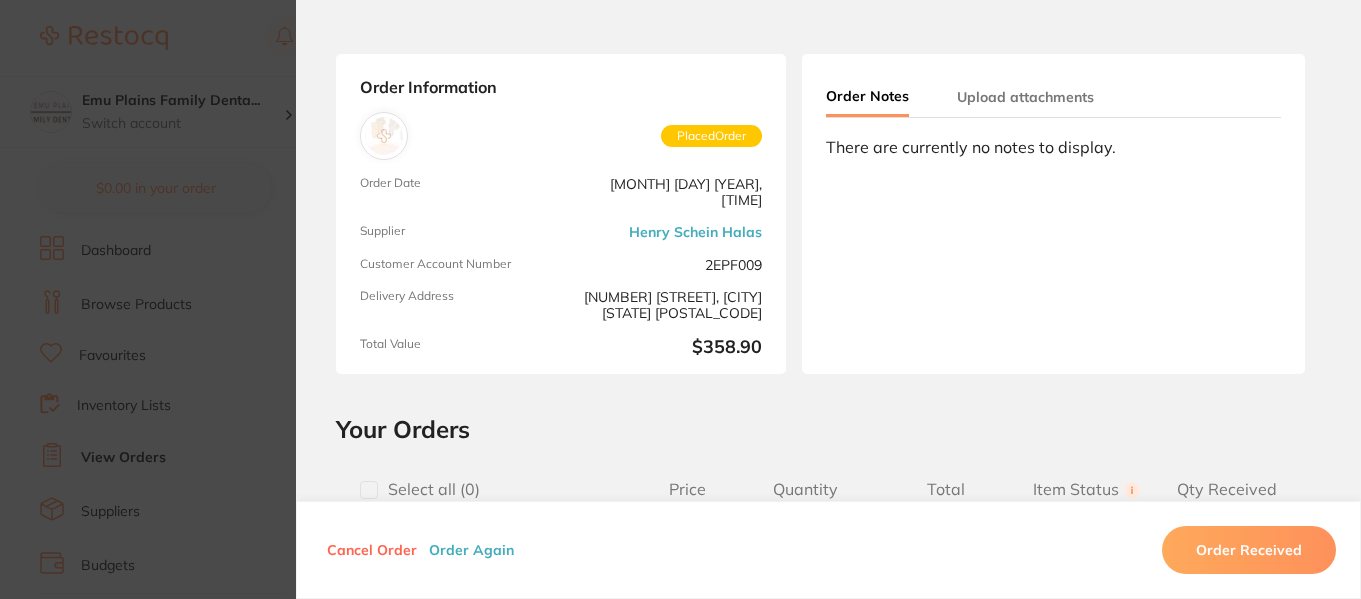 scroll, scrollTop: 0, scrollLeft: 0, axis: both 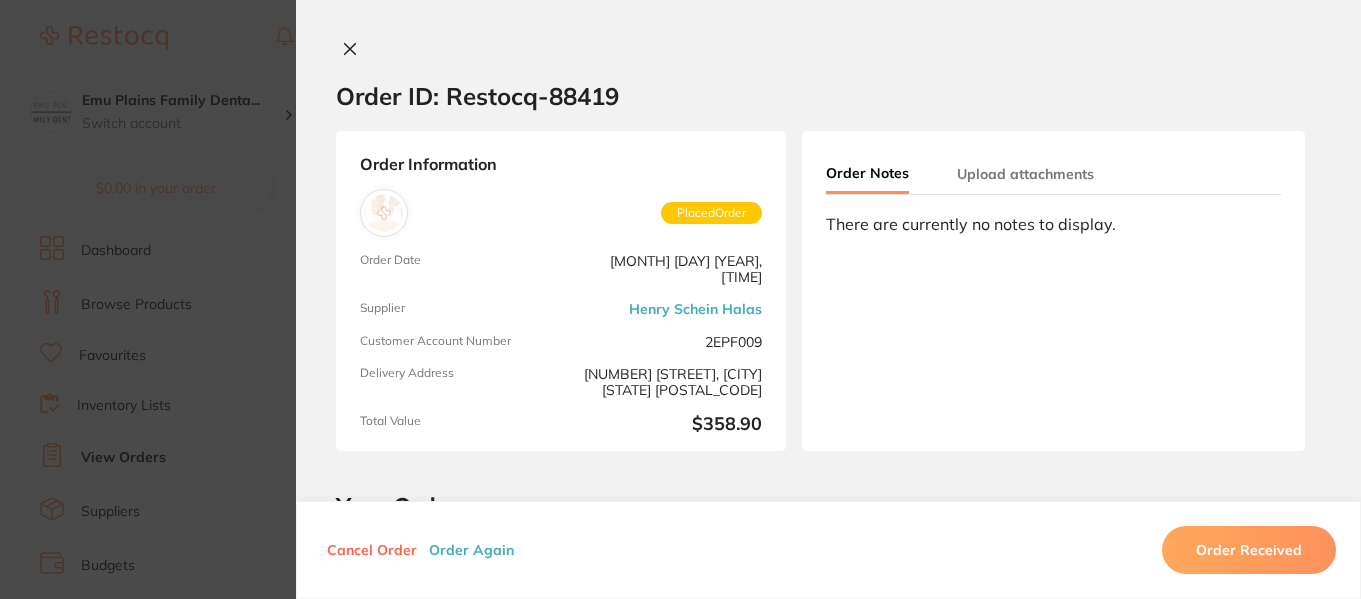 click 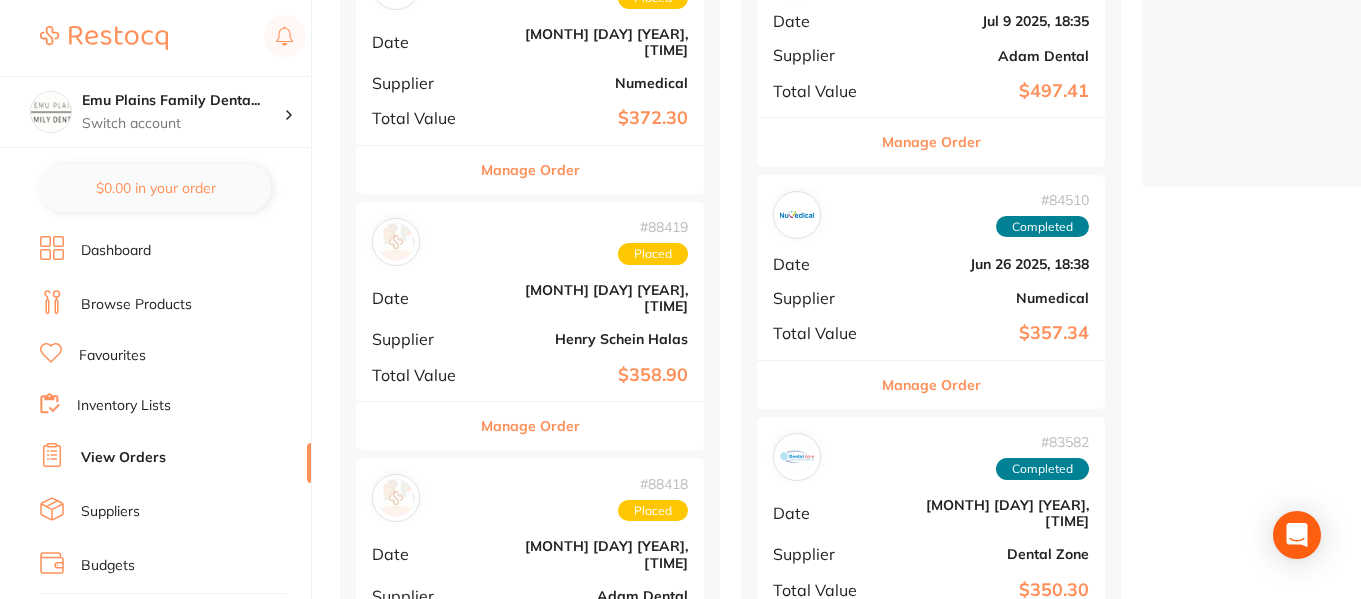 click on "Manage Order" at bounding box center (530, 426) 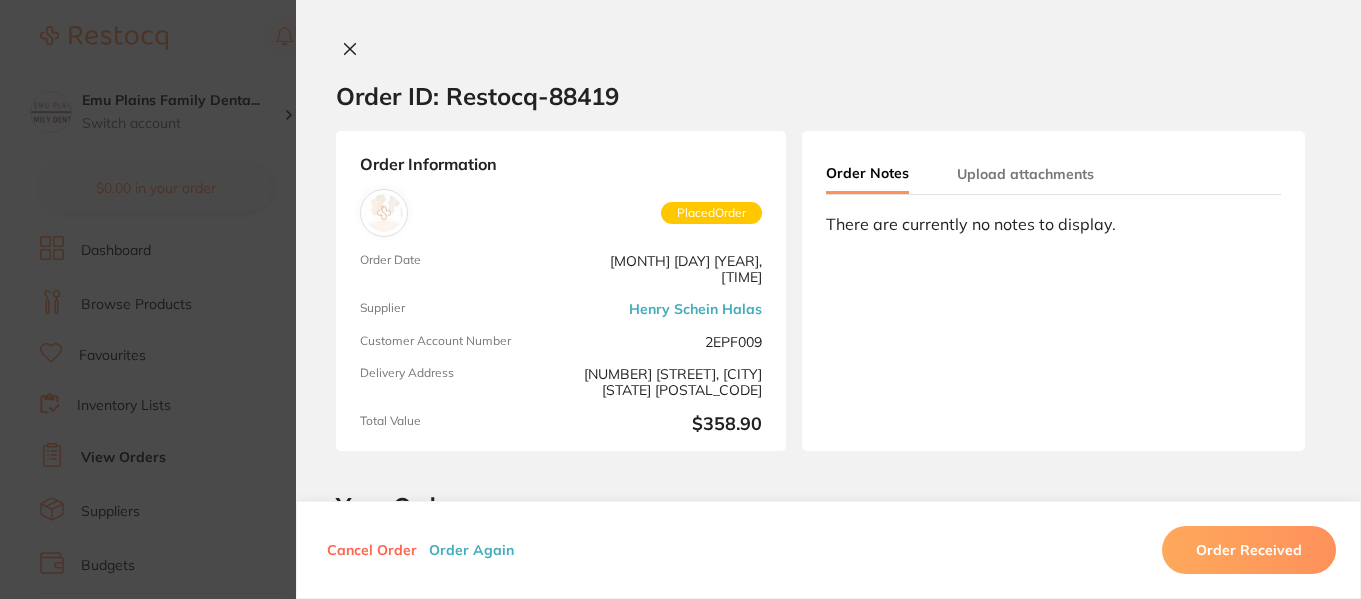 click on "Cancel Order" at bounding box center (372, 550) 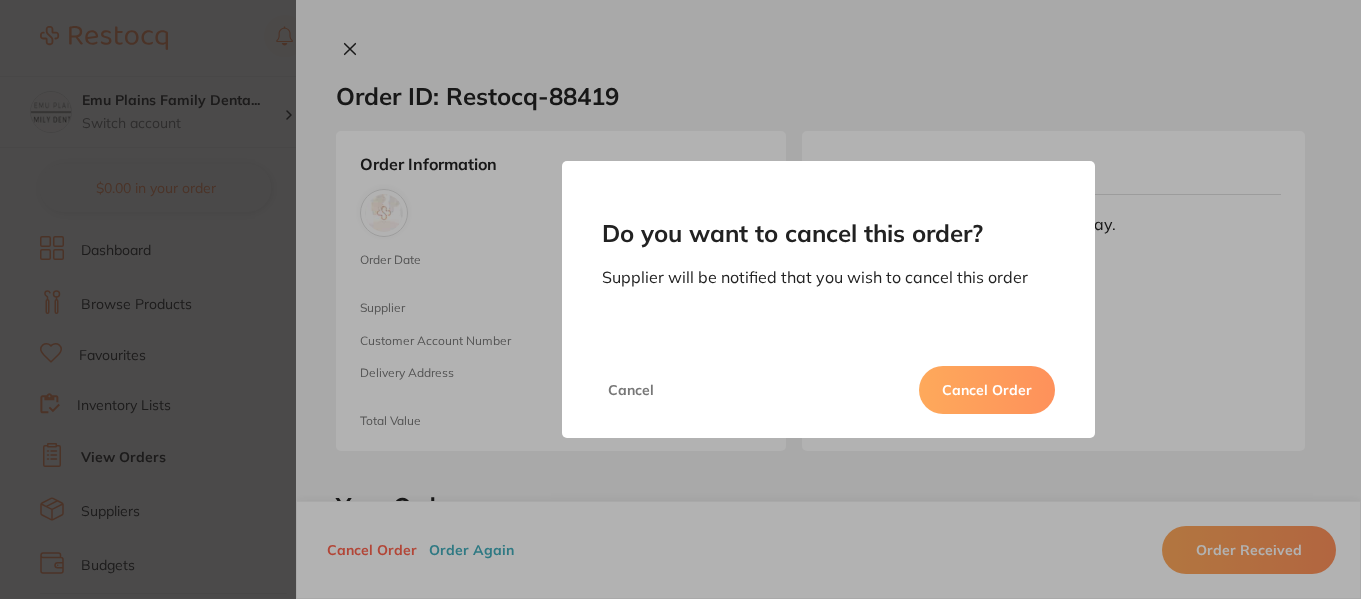 click on "Cancel Order" at bounding box center (987, 390) 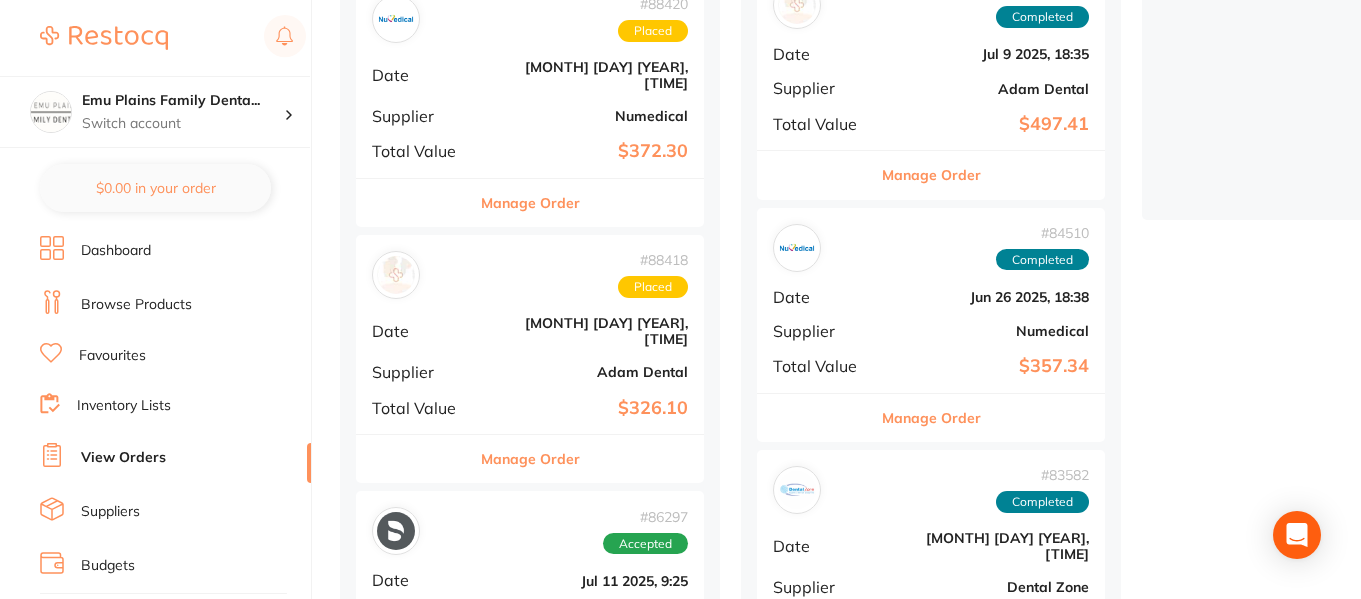 scroll, scrollTop: 0, scrollLeft: 0, axis: both 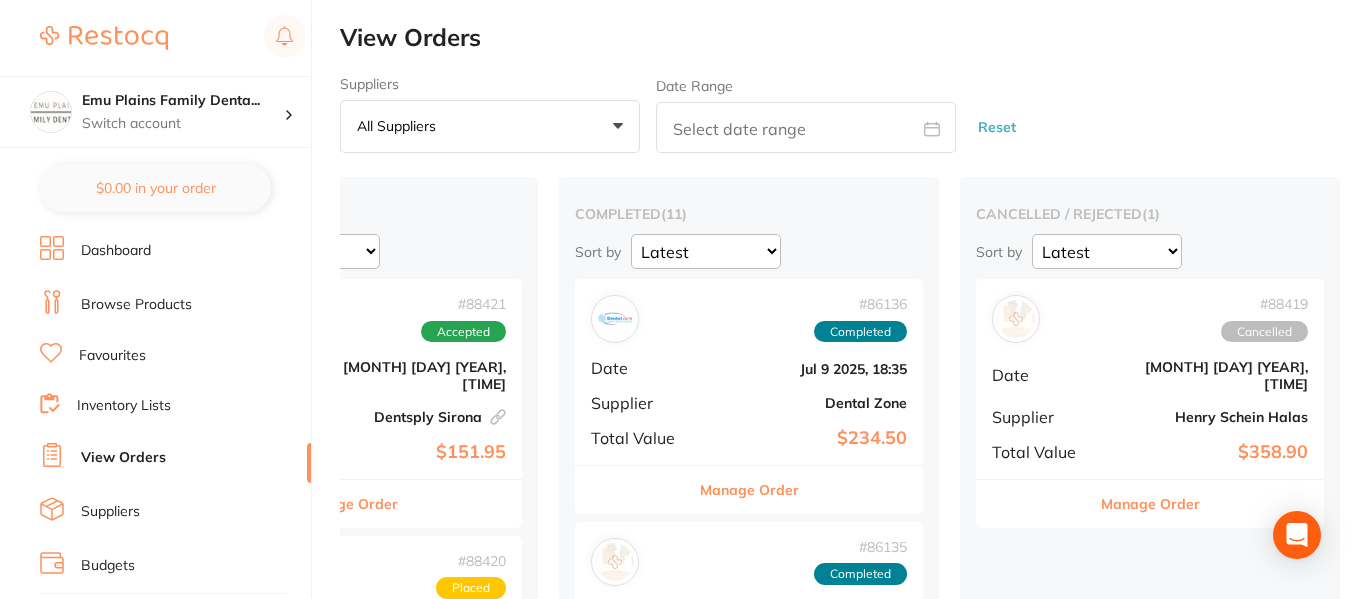 click on "Manage Order" at bounding box center [1150, 504] 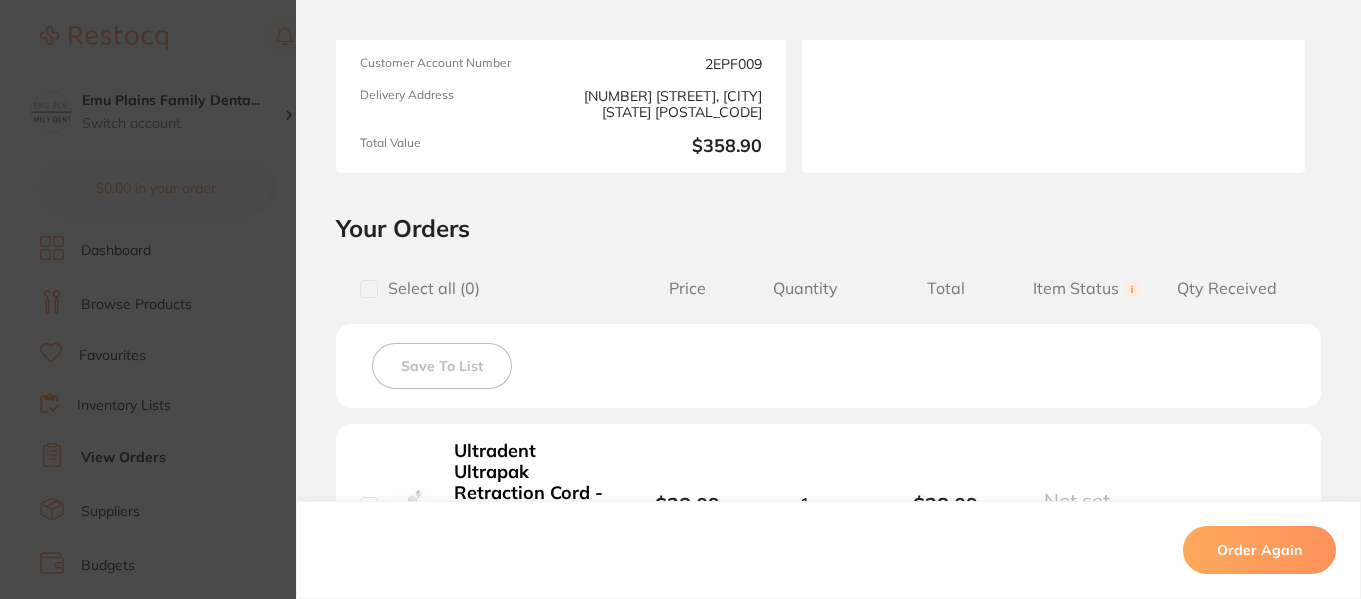 scroll, scrollTop: 277, scrollLeft: 0, axis: vertical 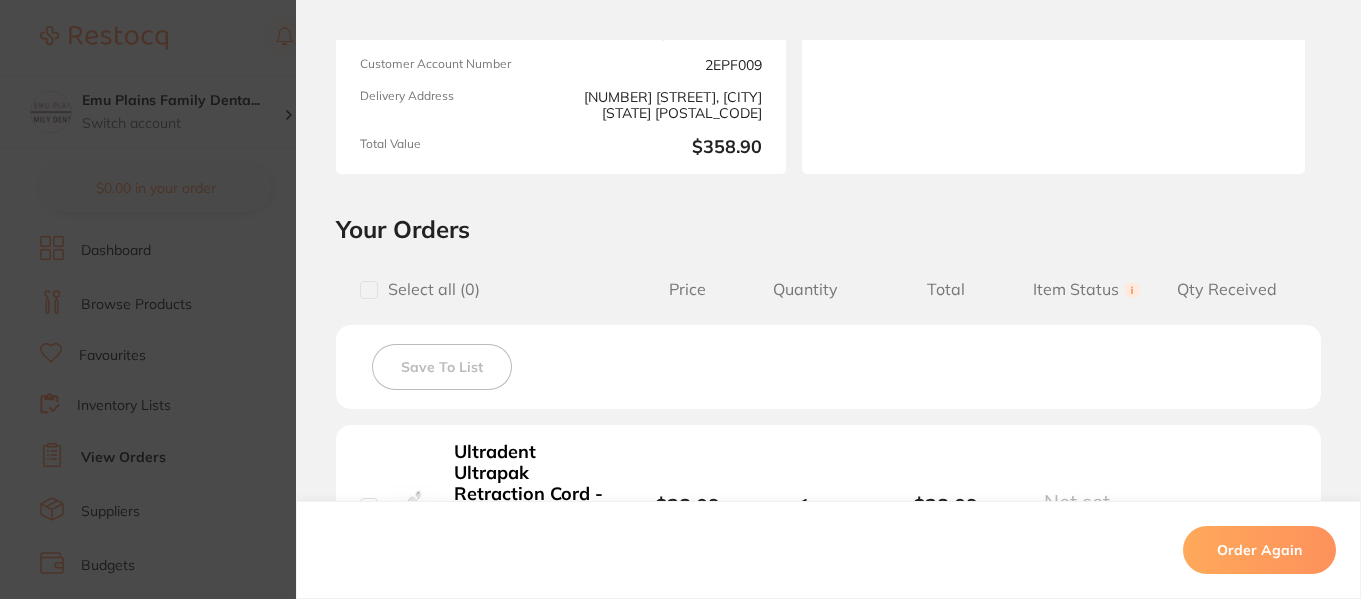 click at bounding box center (369, 290) 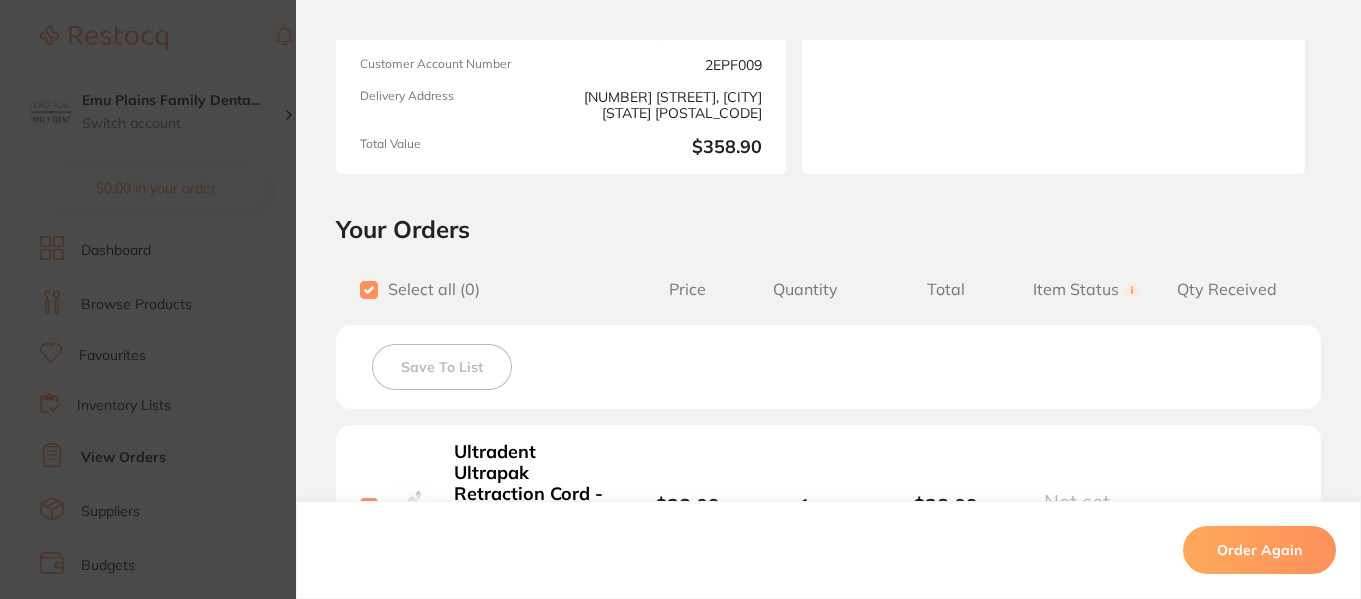 checkbox on "true" 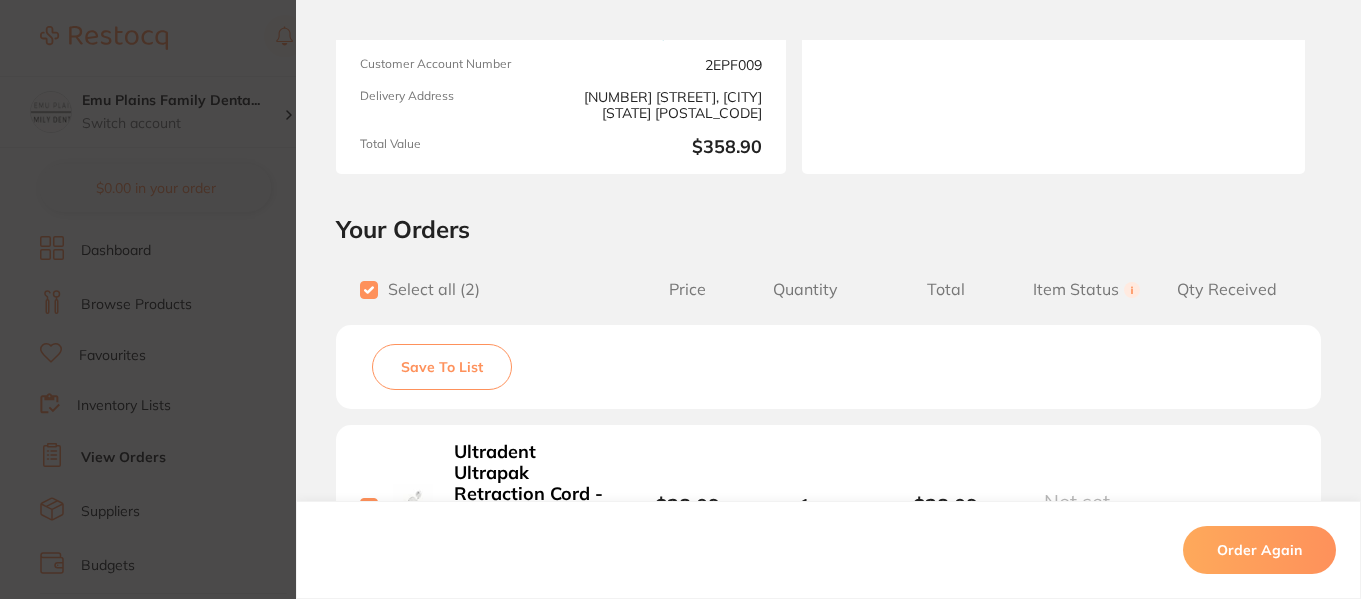 click on "Save To List" at bounding box center (442, 367) 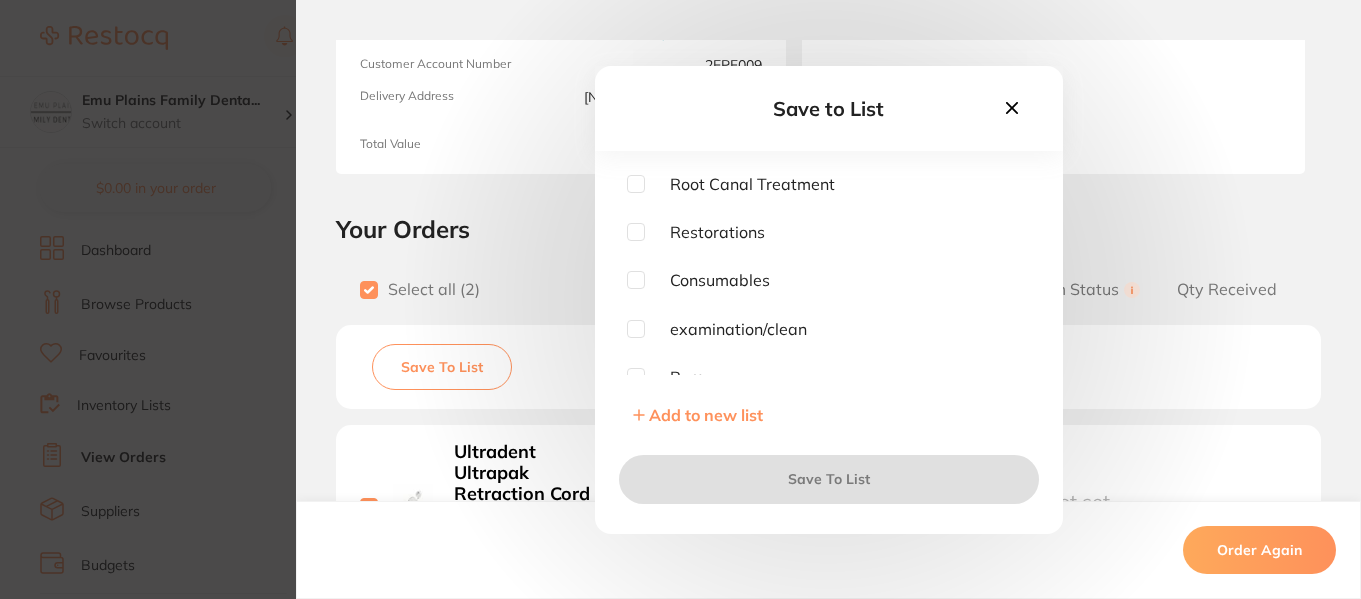 click 